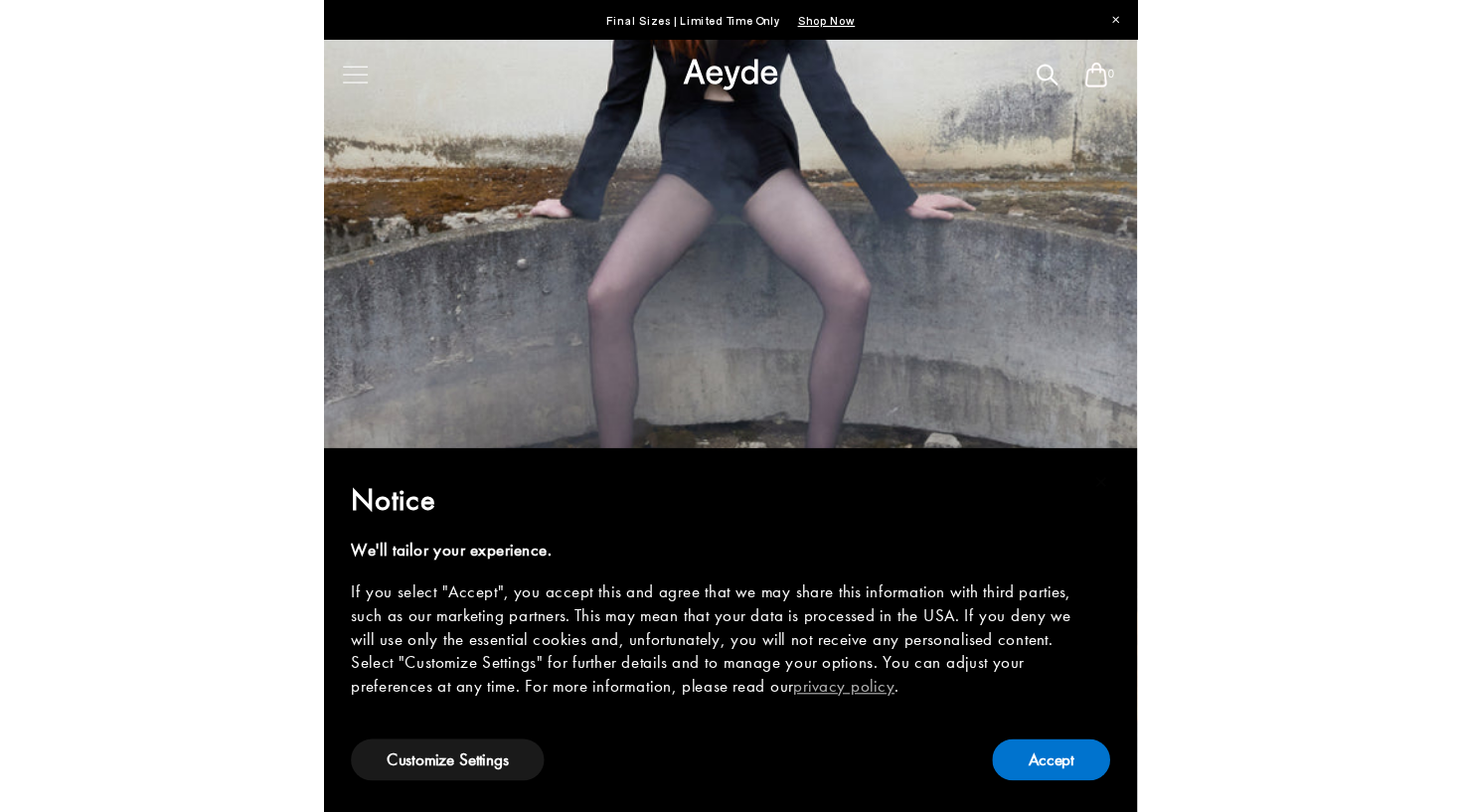 scroll, scrollTop: 0, scrollLeft: 0, axis: both 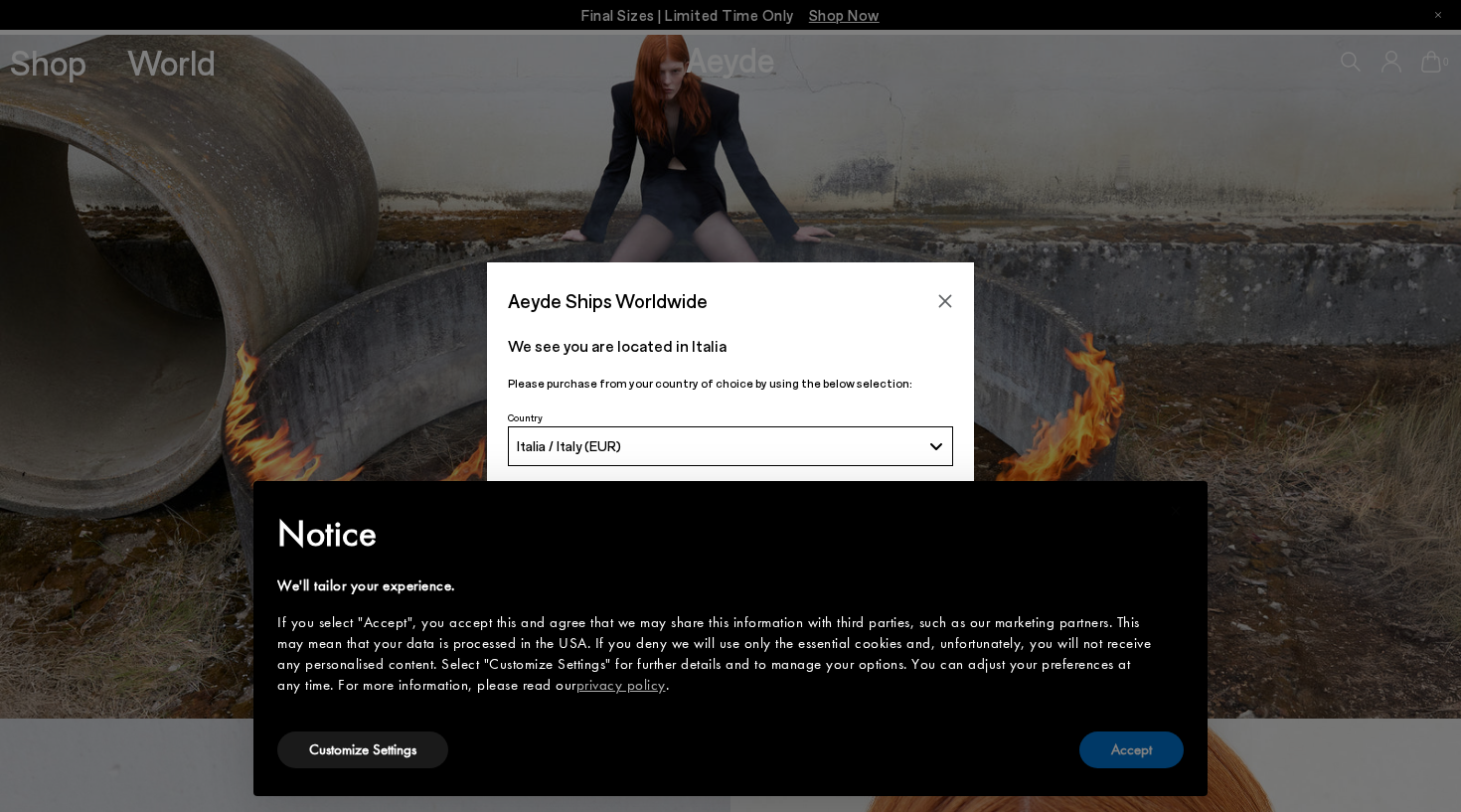 click on "Accept" at bounding box center [1131, 749] 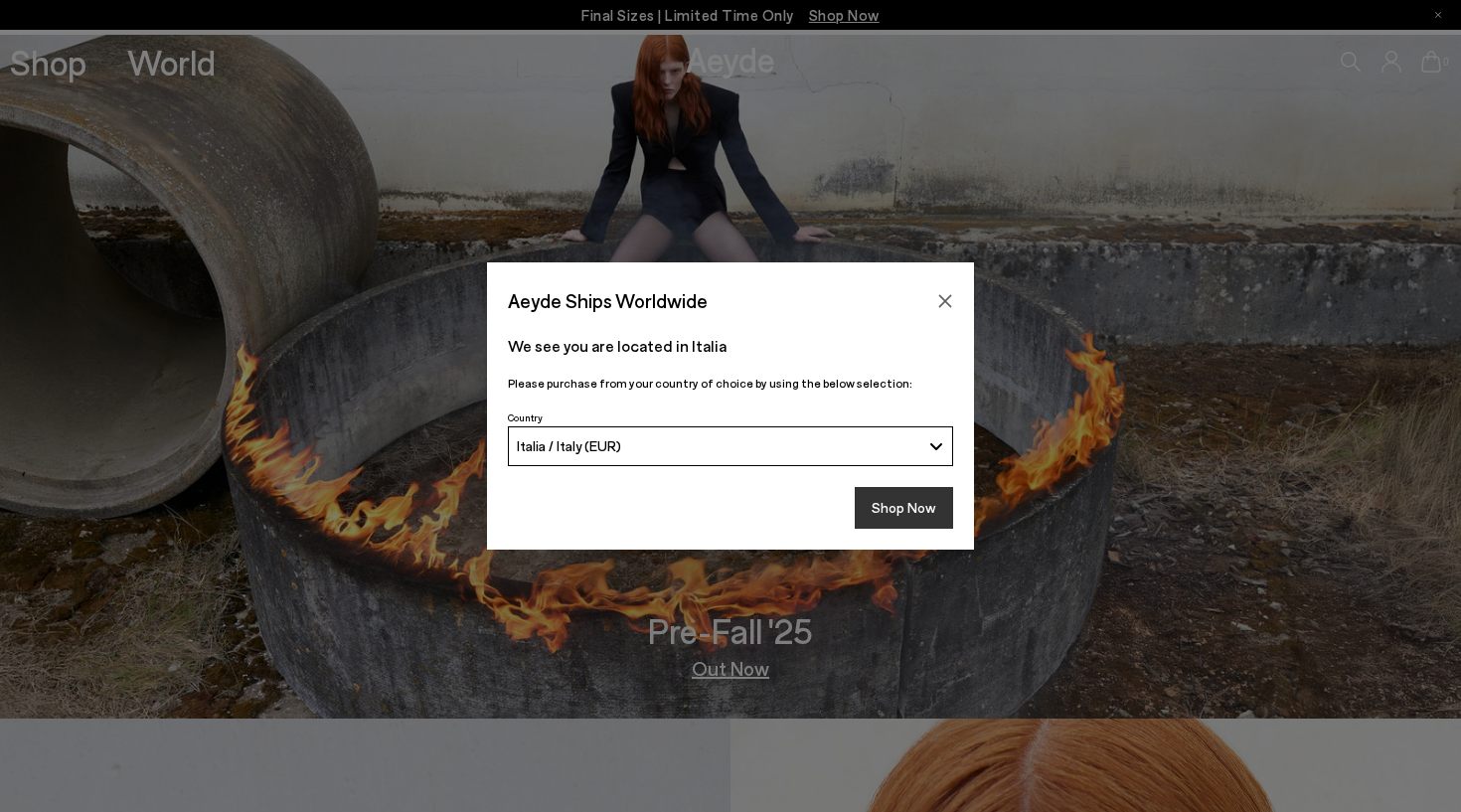 click on "Shop Now" at bounding box center (903, 508) 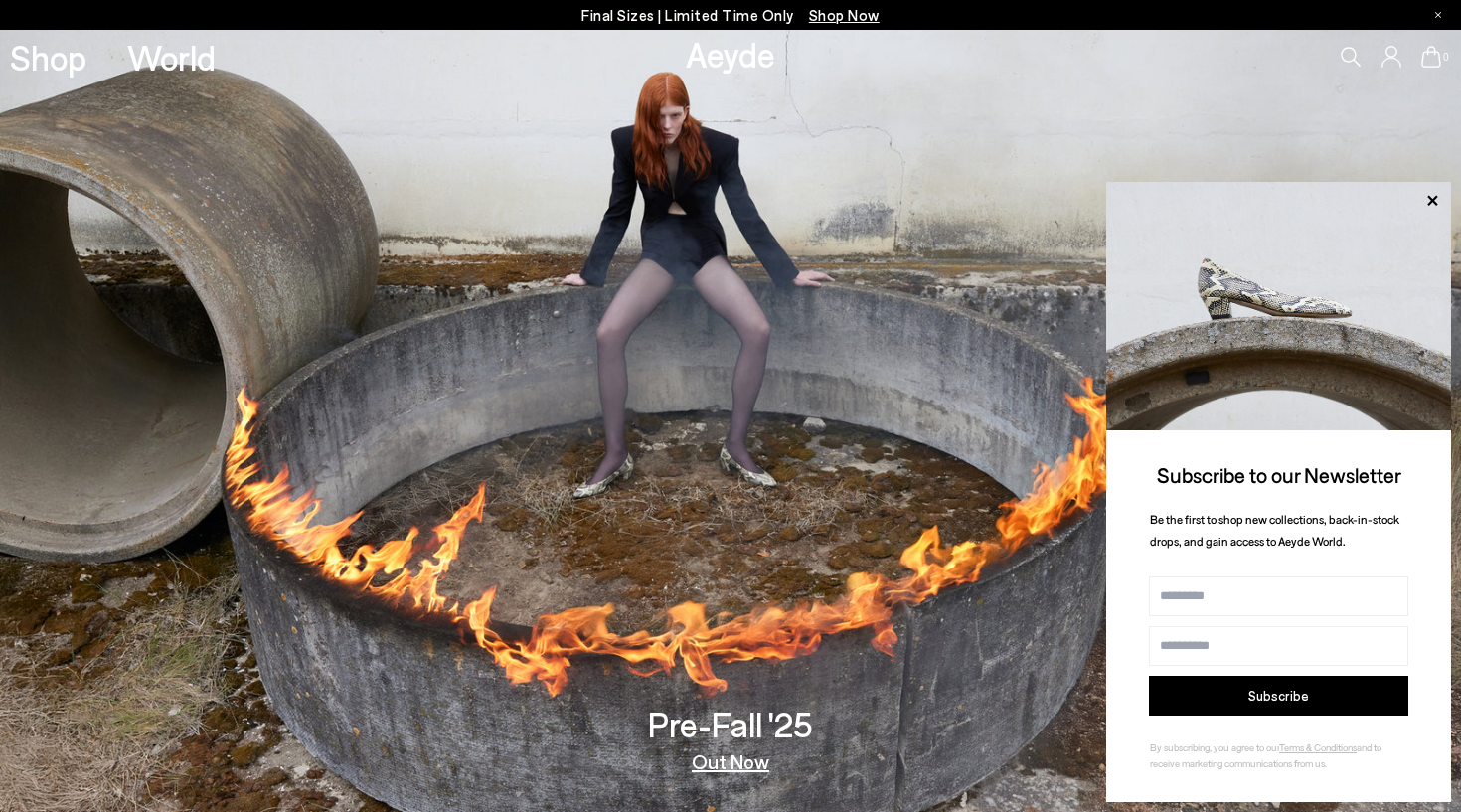 scroll, scrollTop: 0, scrollLeft: 0, axis: both 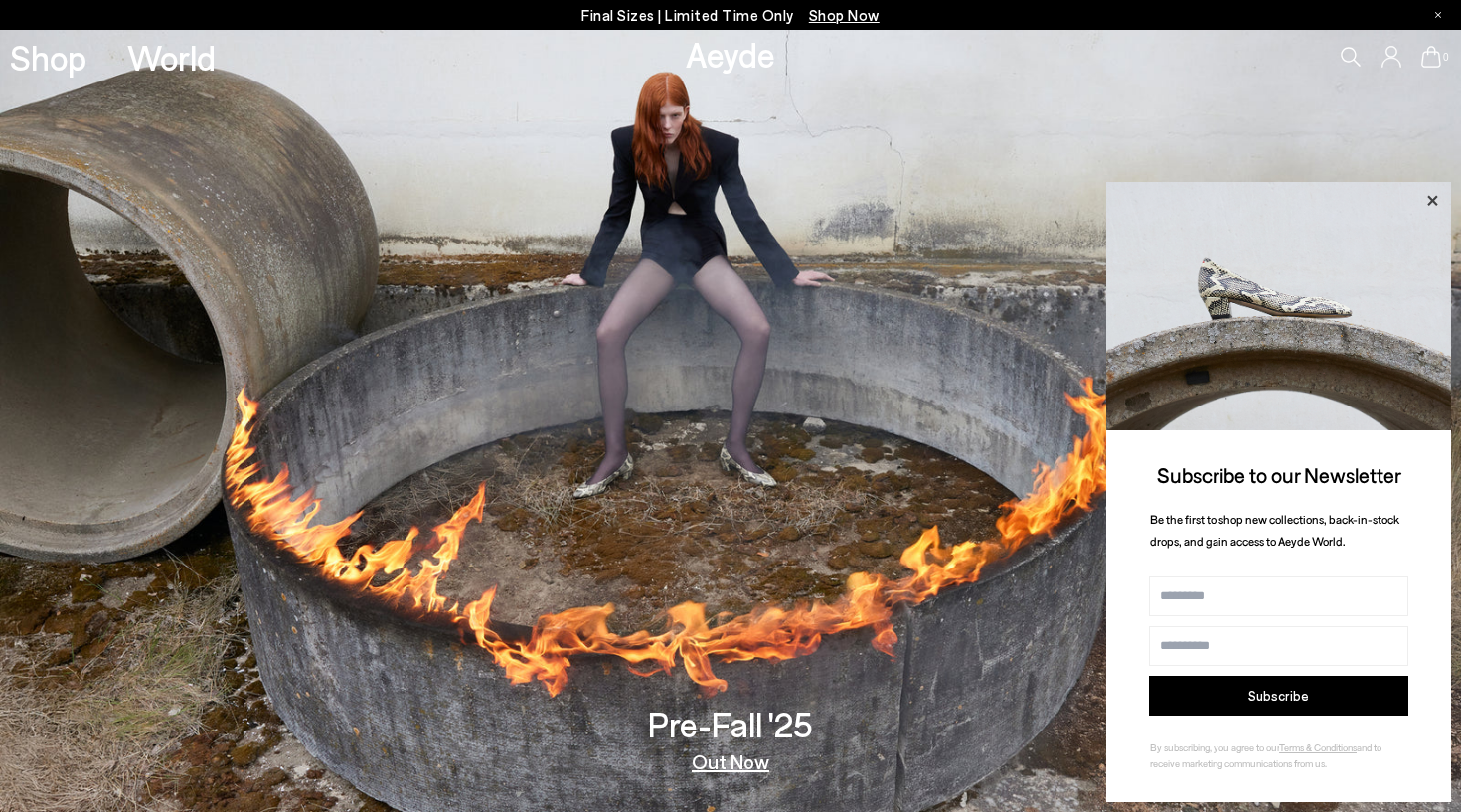 click 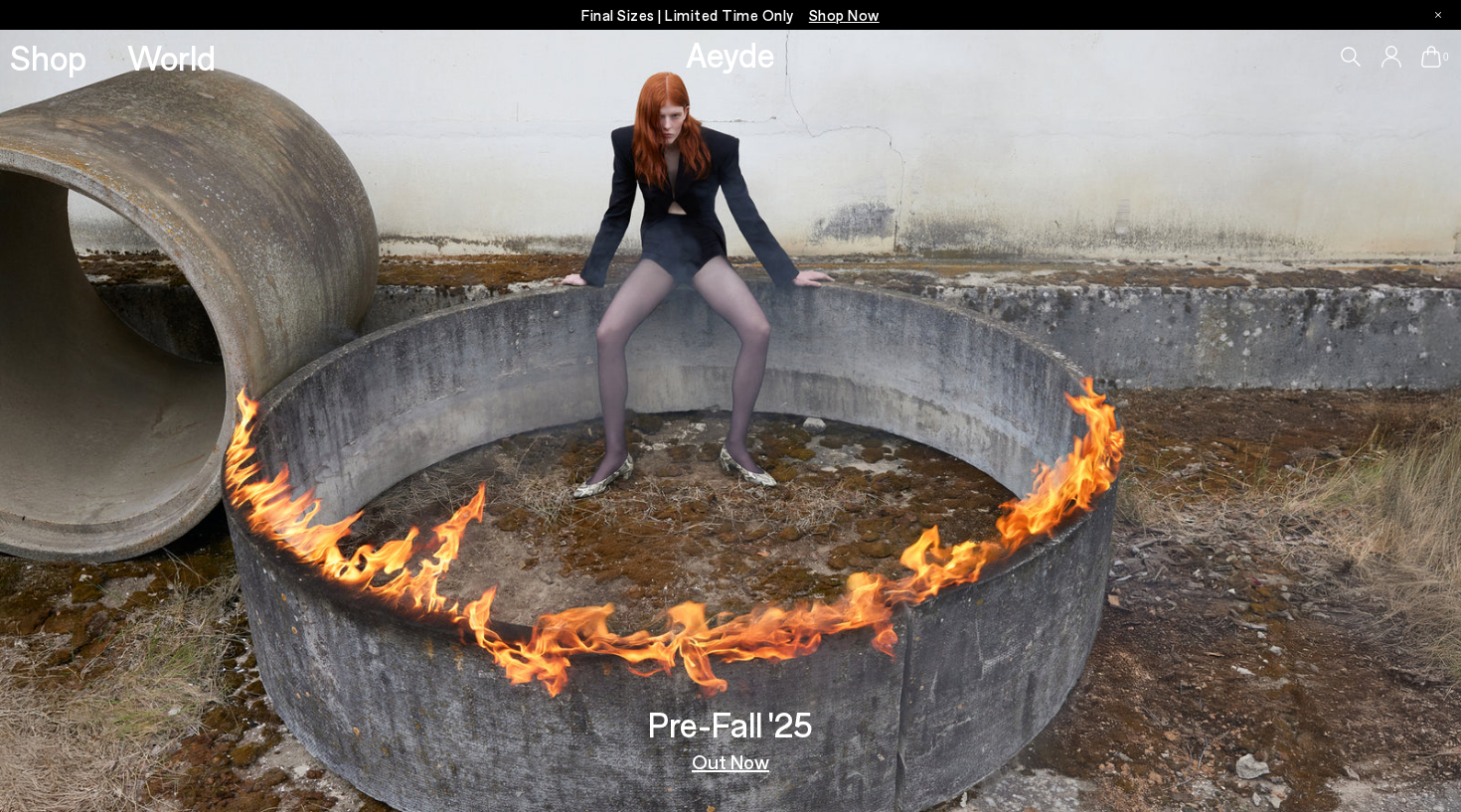 click 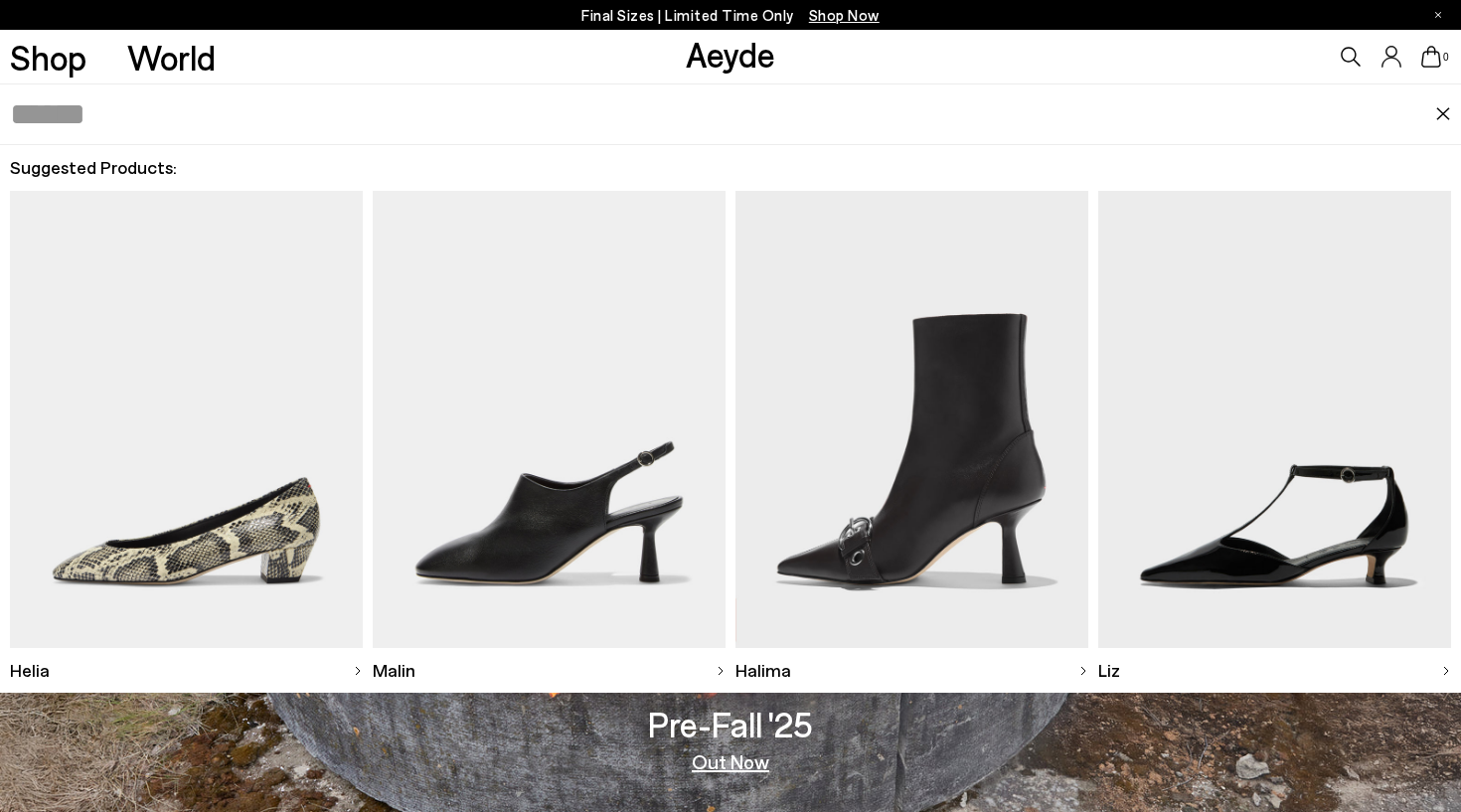 click on "Shop Now" at bounding box center (844, 15) 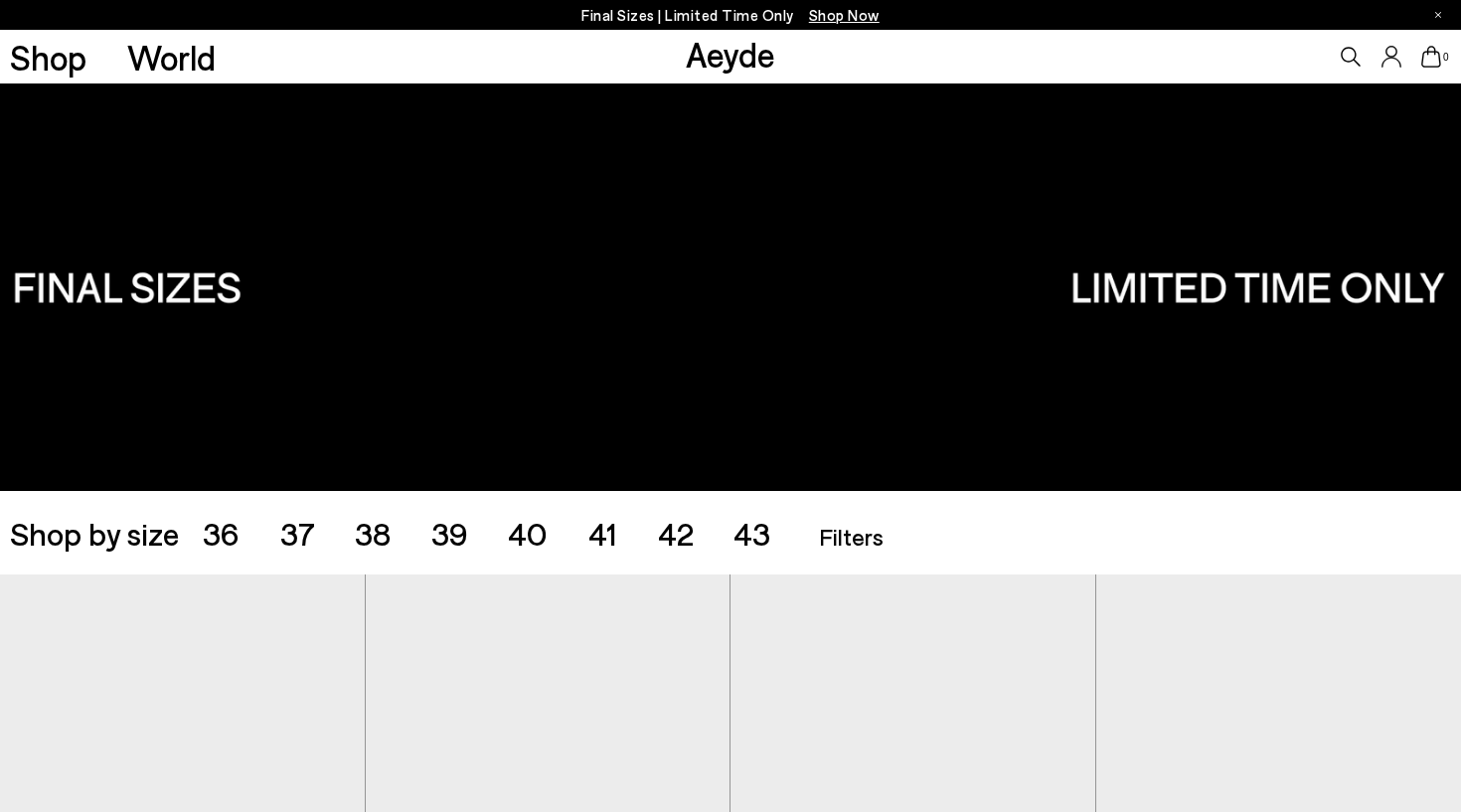 scroll, scrollTop: 0, scrollLeft: 0, axis: both 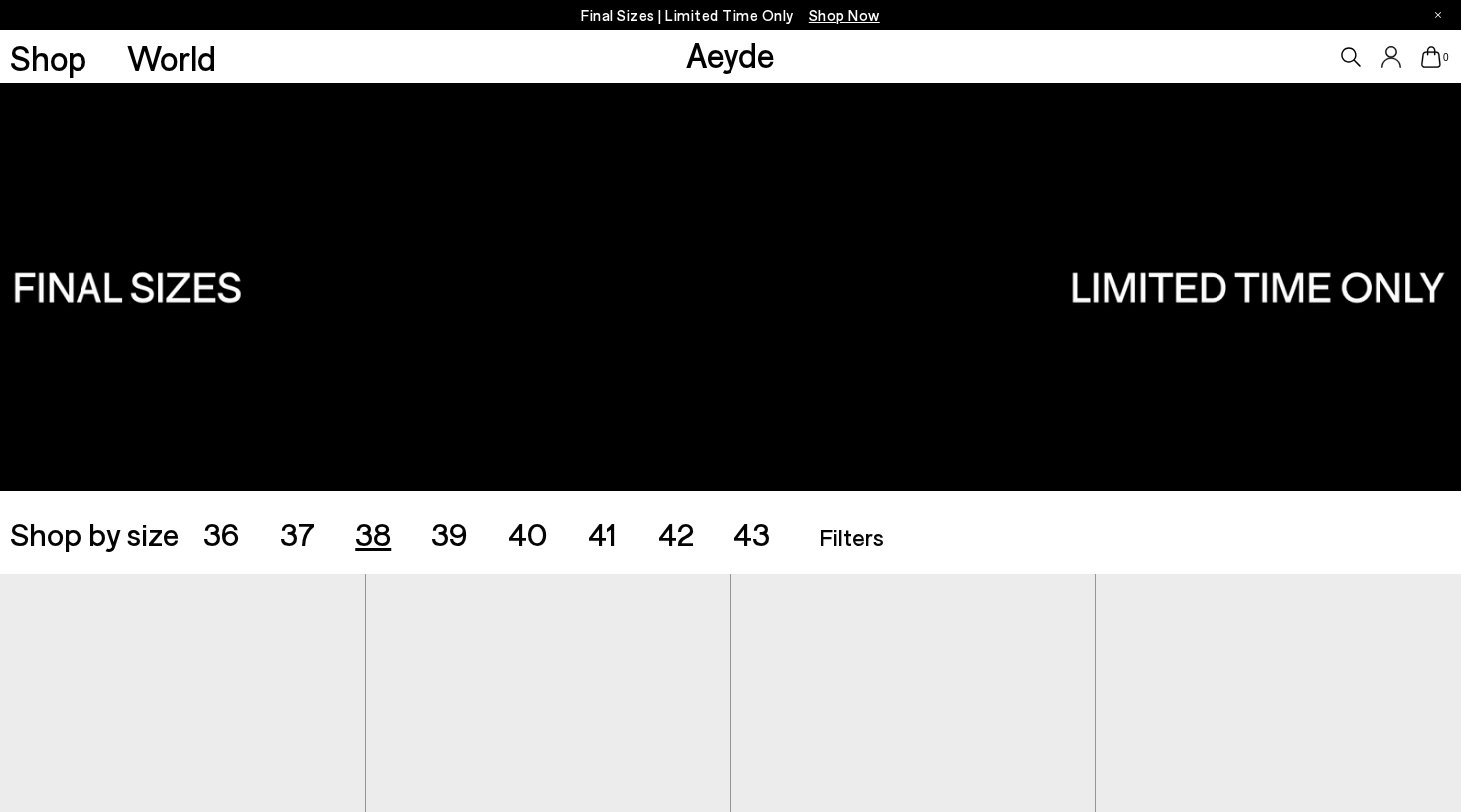 click on "38" at bounding box center (373, 533) 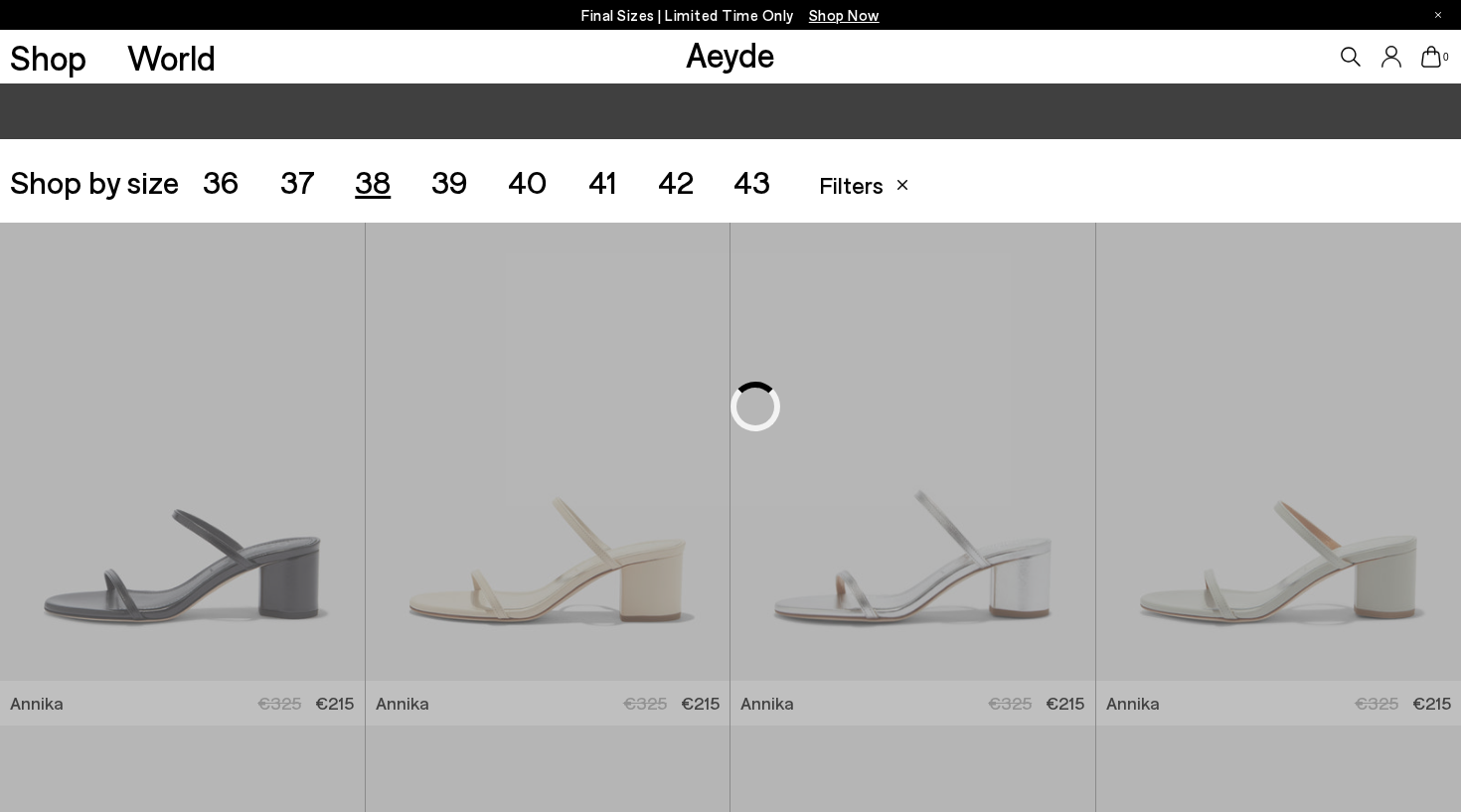 scroll, scrollTop: 406, scrollLeft: 0, axis: vertical 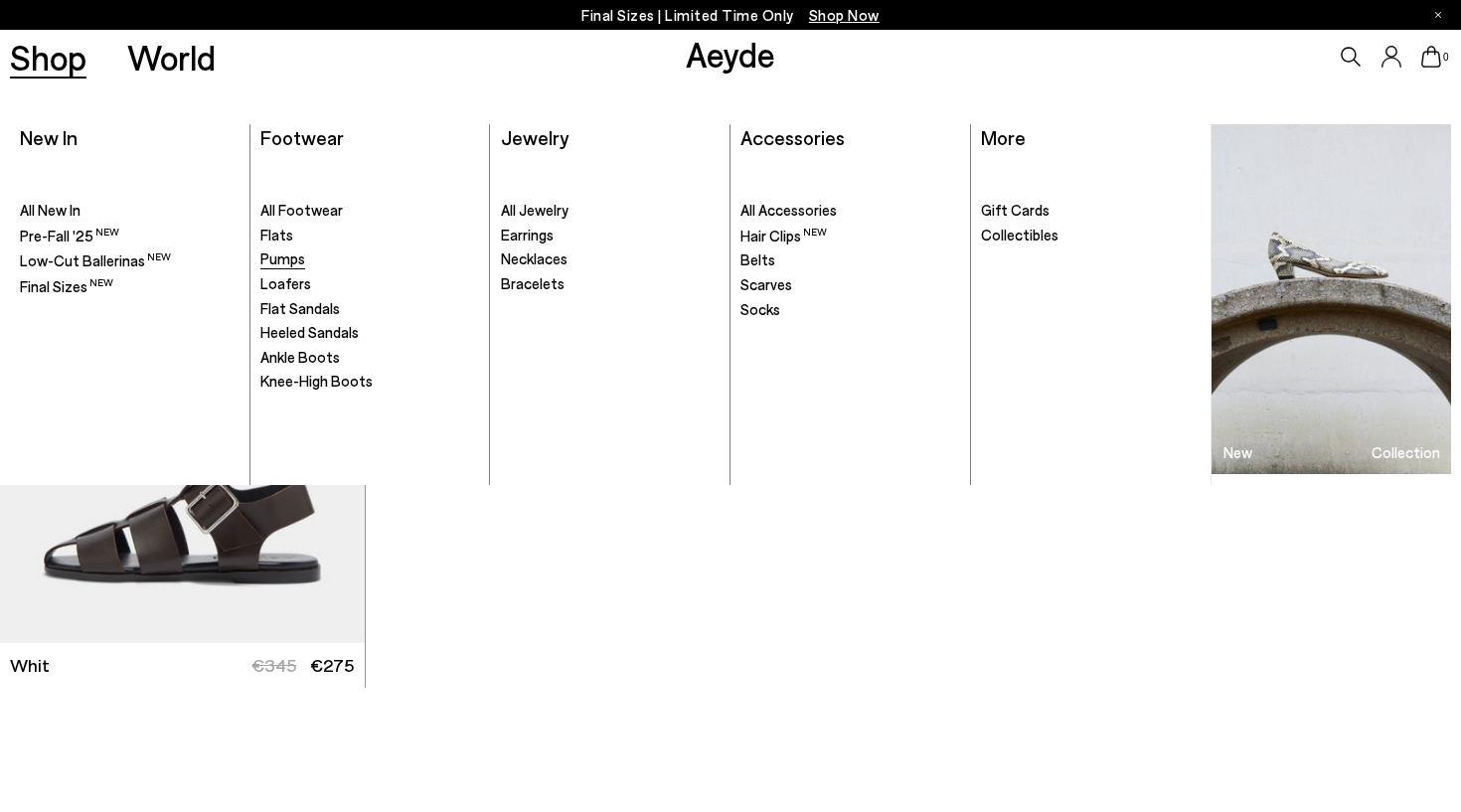 click on "Pumps" at bounding box center [282, 258] 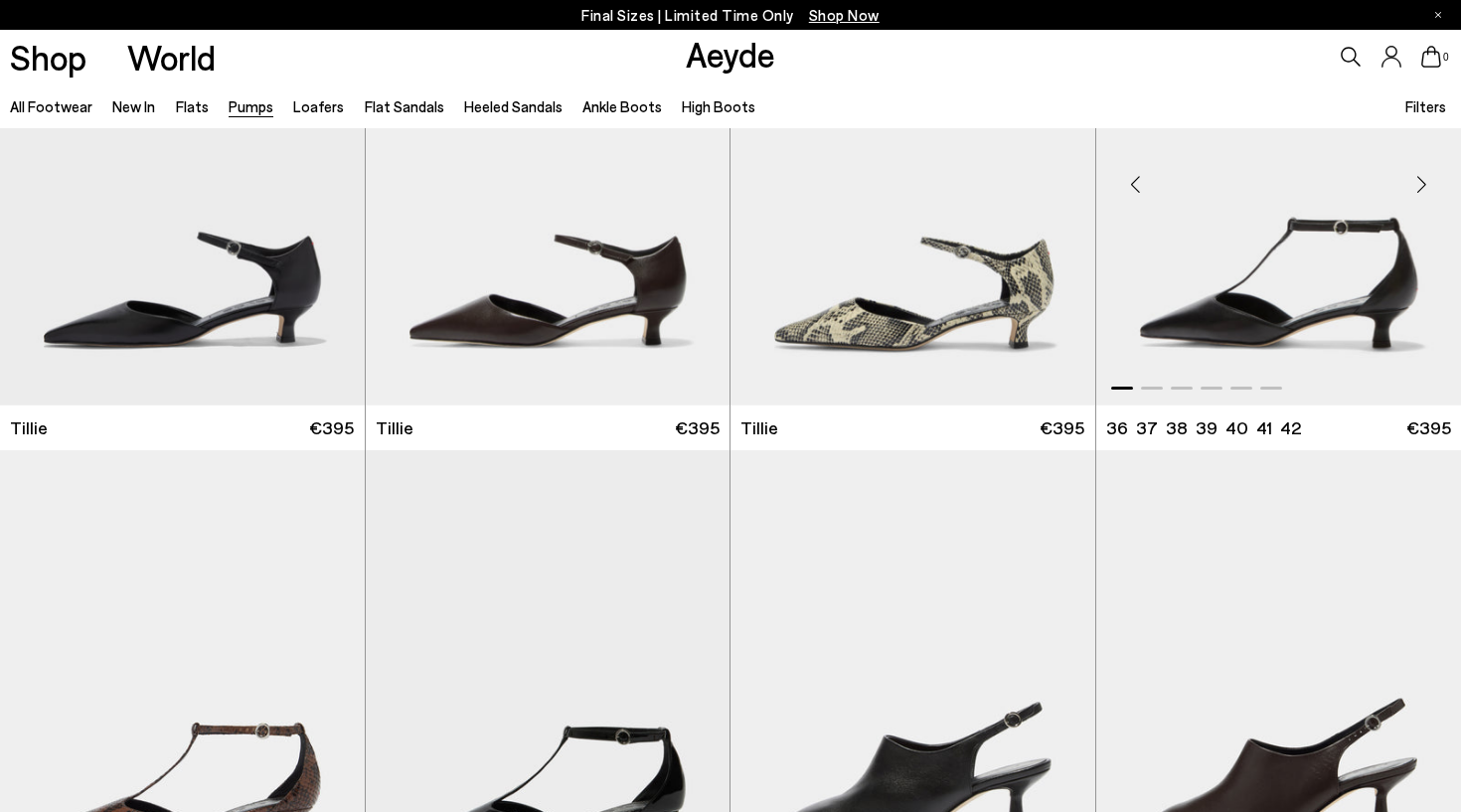 scroll, scrollTop: 204, scrollLeft: 0, axis: vertical 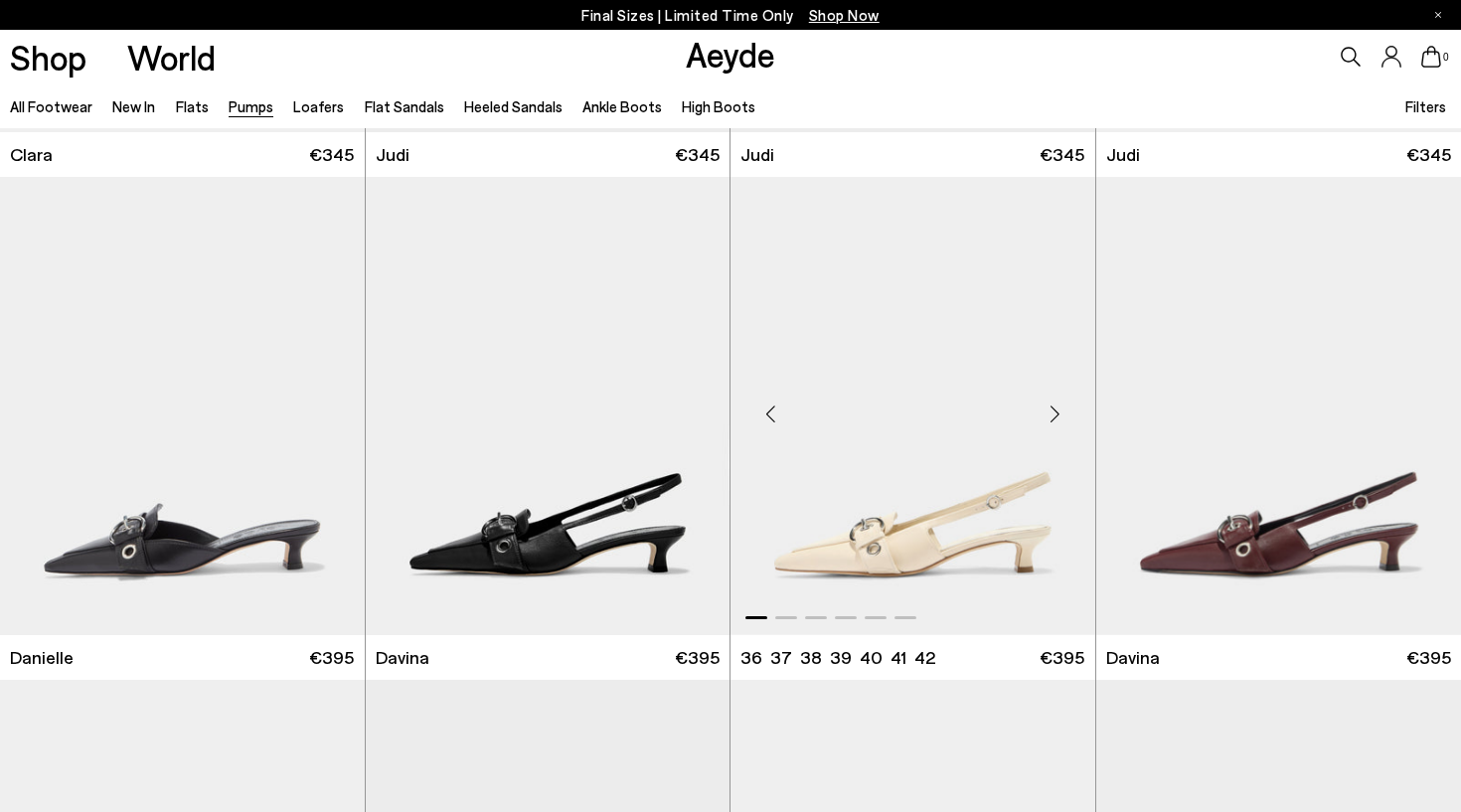 click at bounding box center (1055, 413) 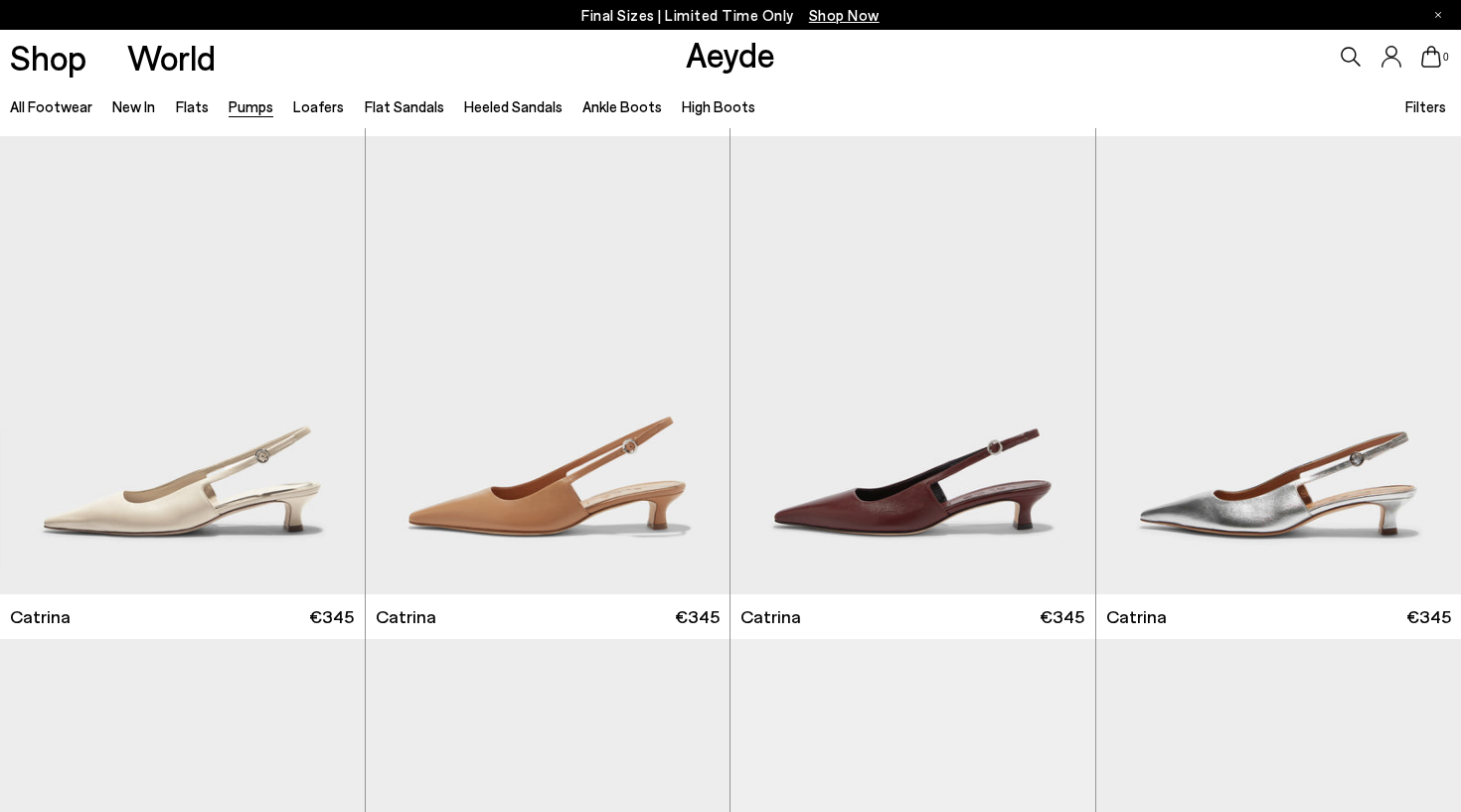 scroll, scrollTop: 4524, scrollLeft: 0, axis: vertical 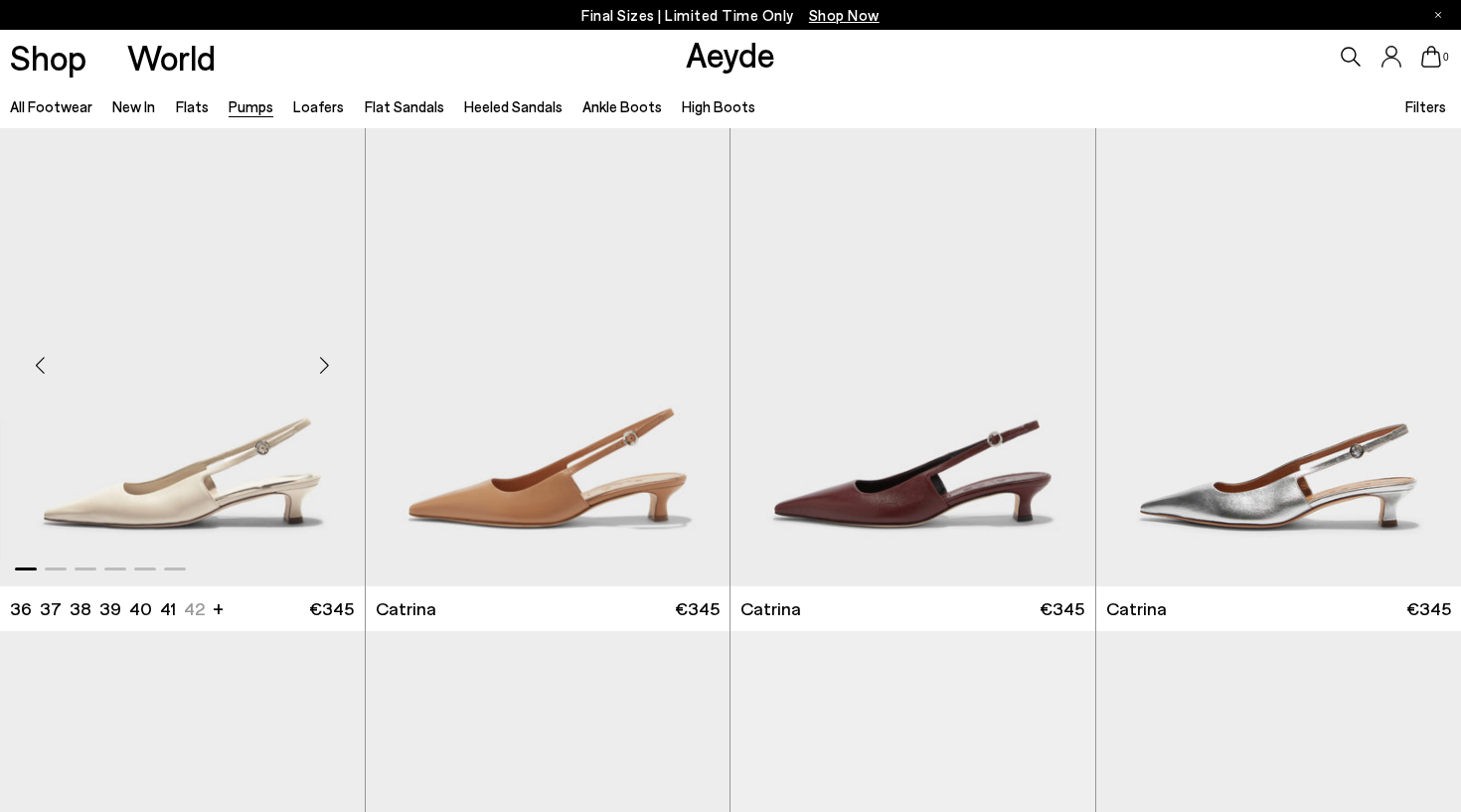 click at bounding box center [325, 366] 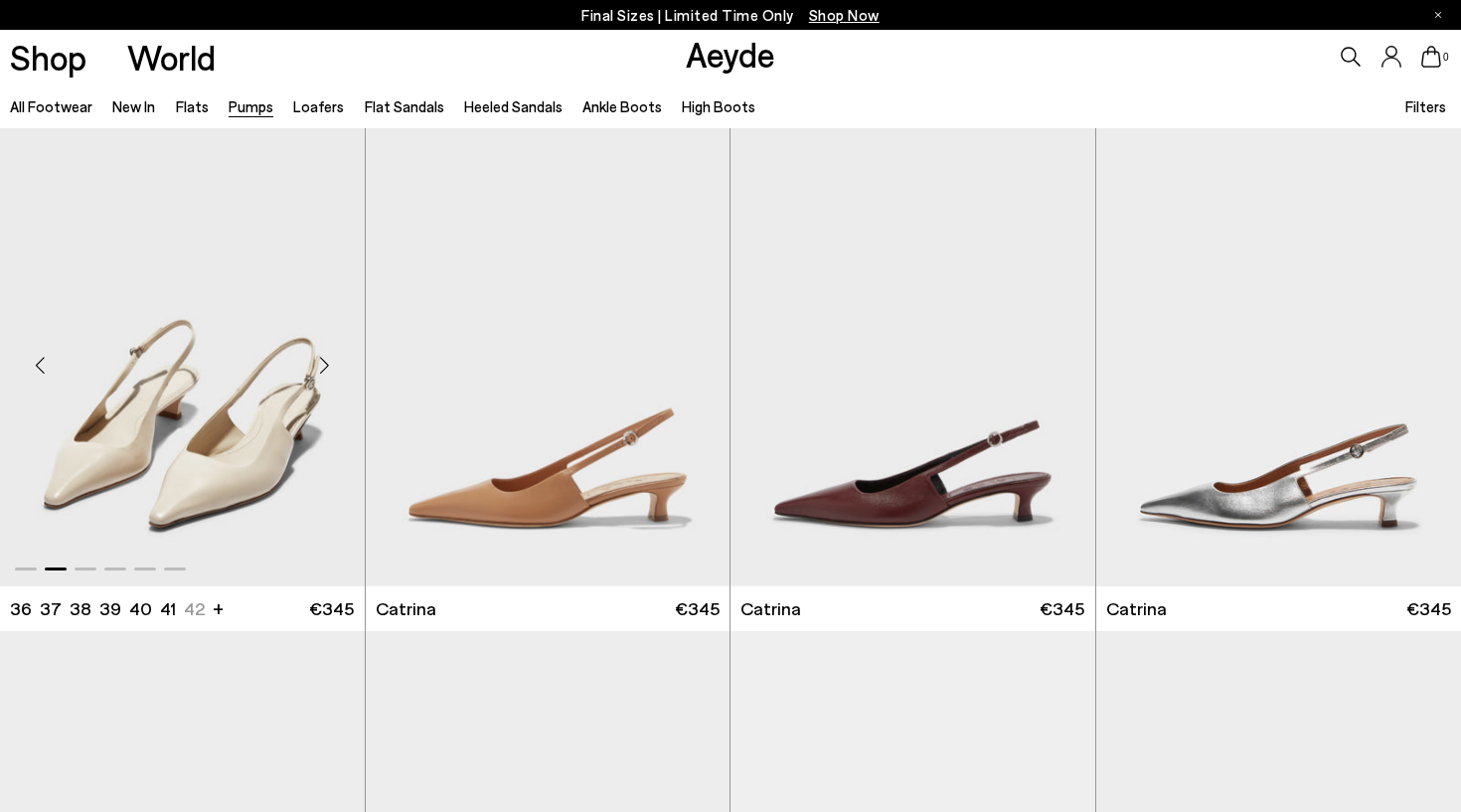 click at bounding box center (325, 366) 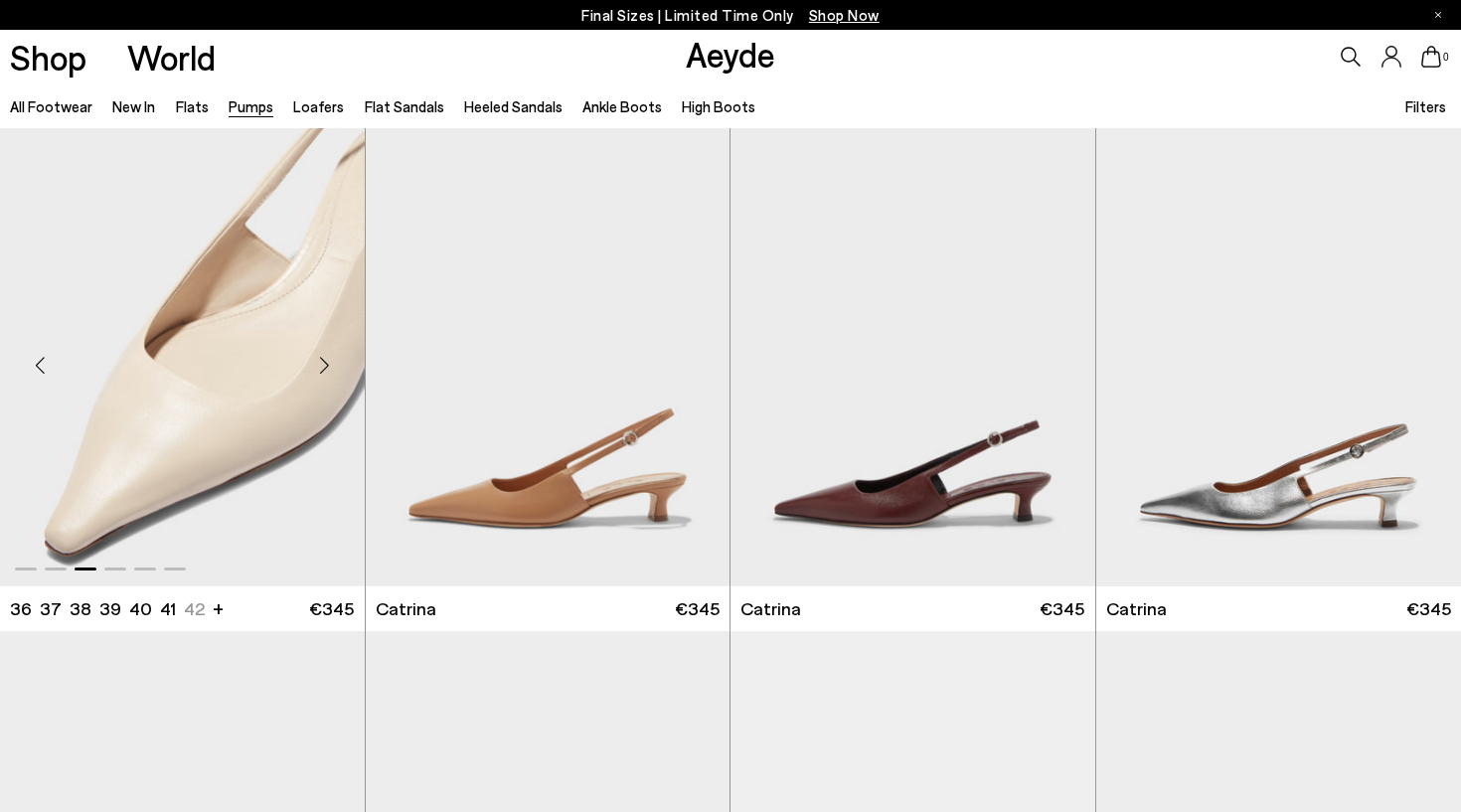 click at bounding box center (325, 366) 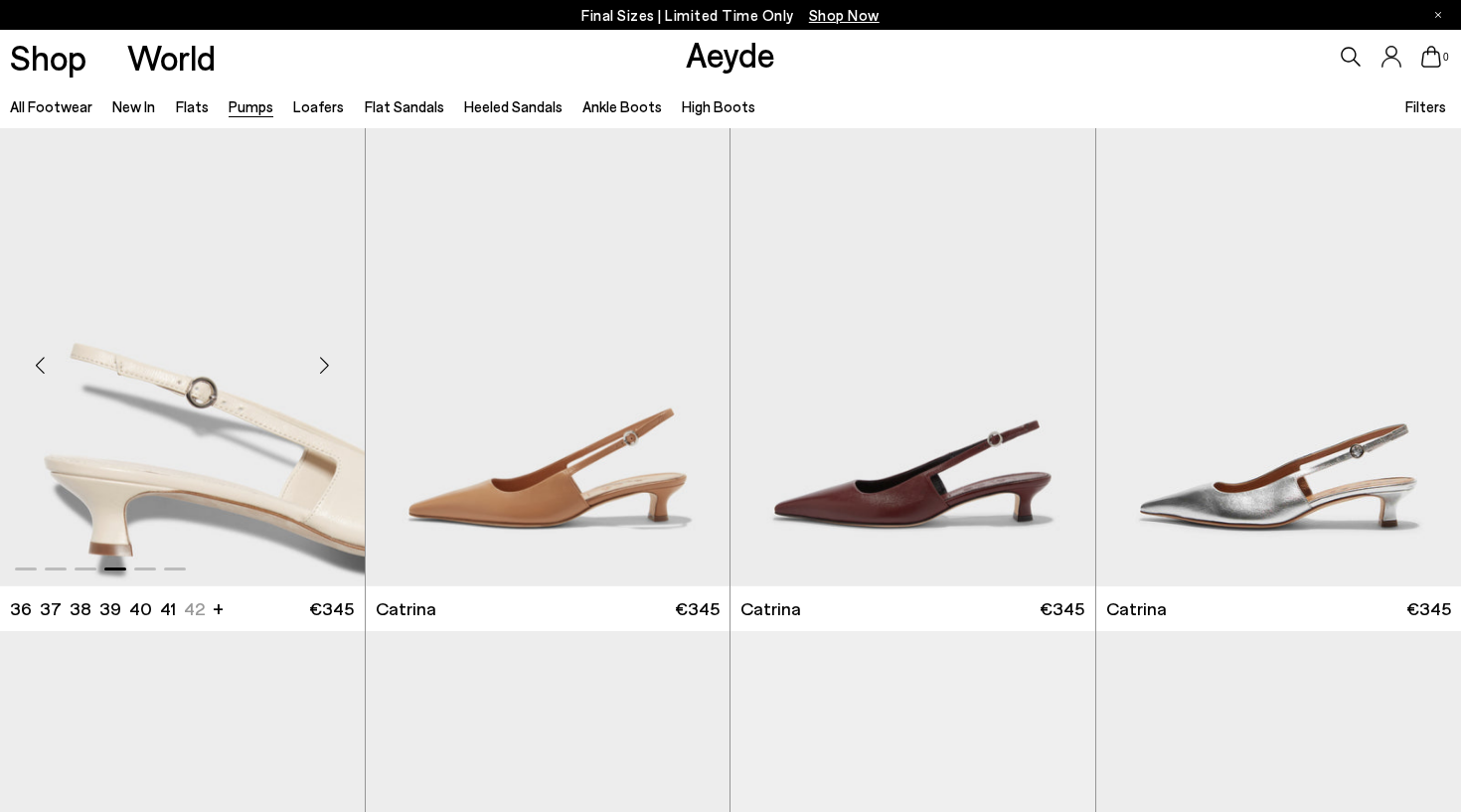 click at bounding box center (325, 366) 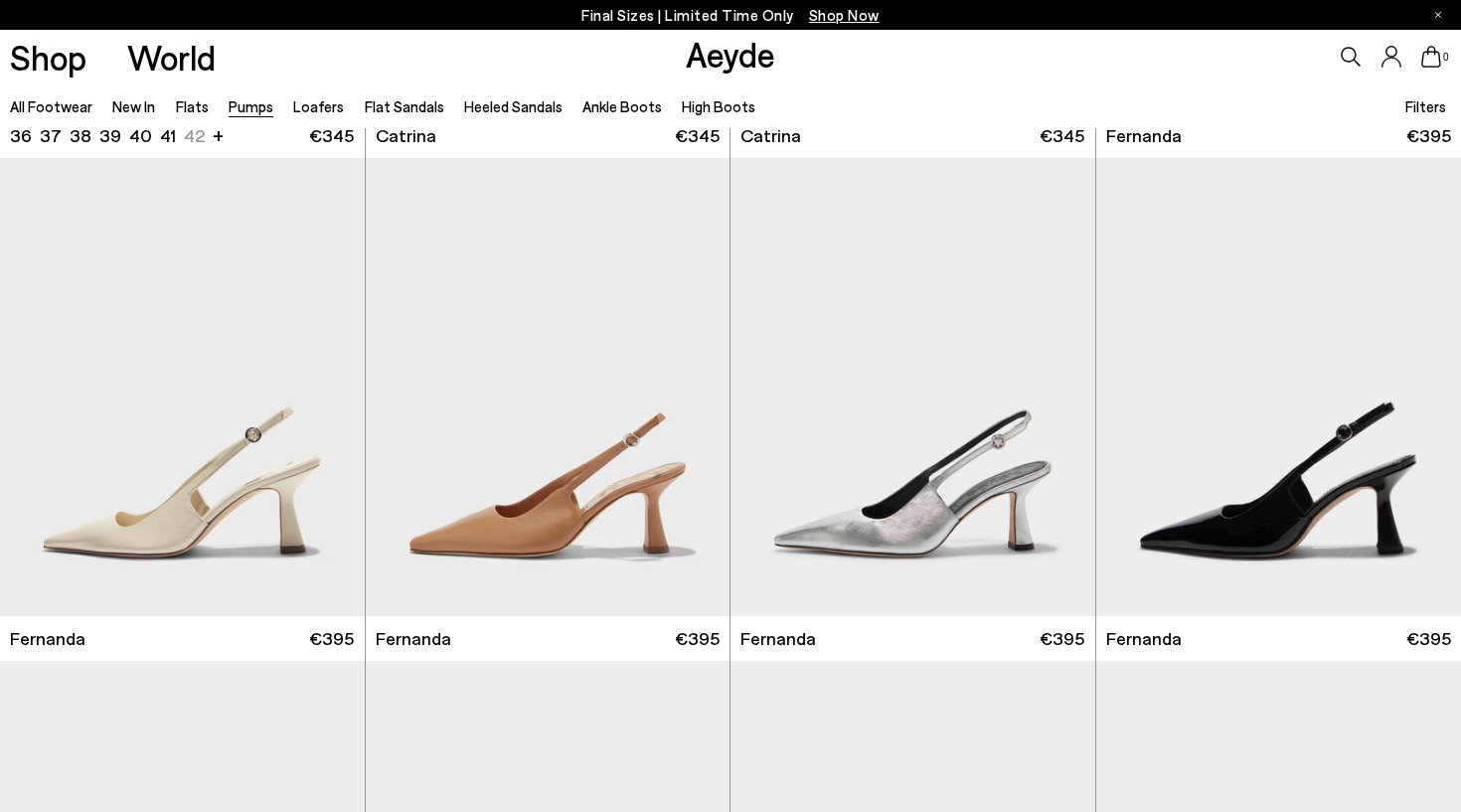 scroll, scrollTop: 5508, scrollLeft: 0, axis: vertical 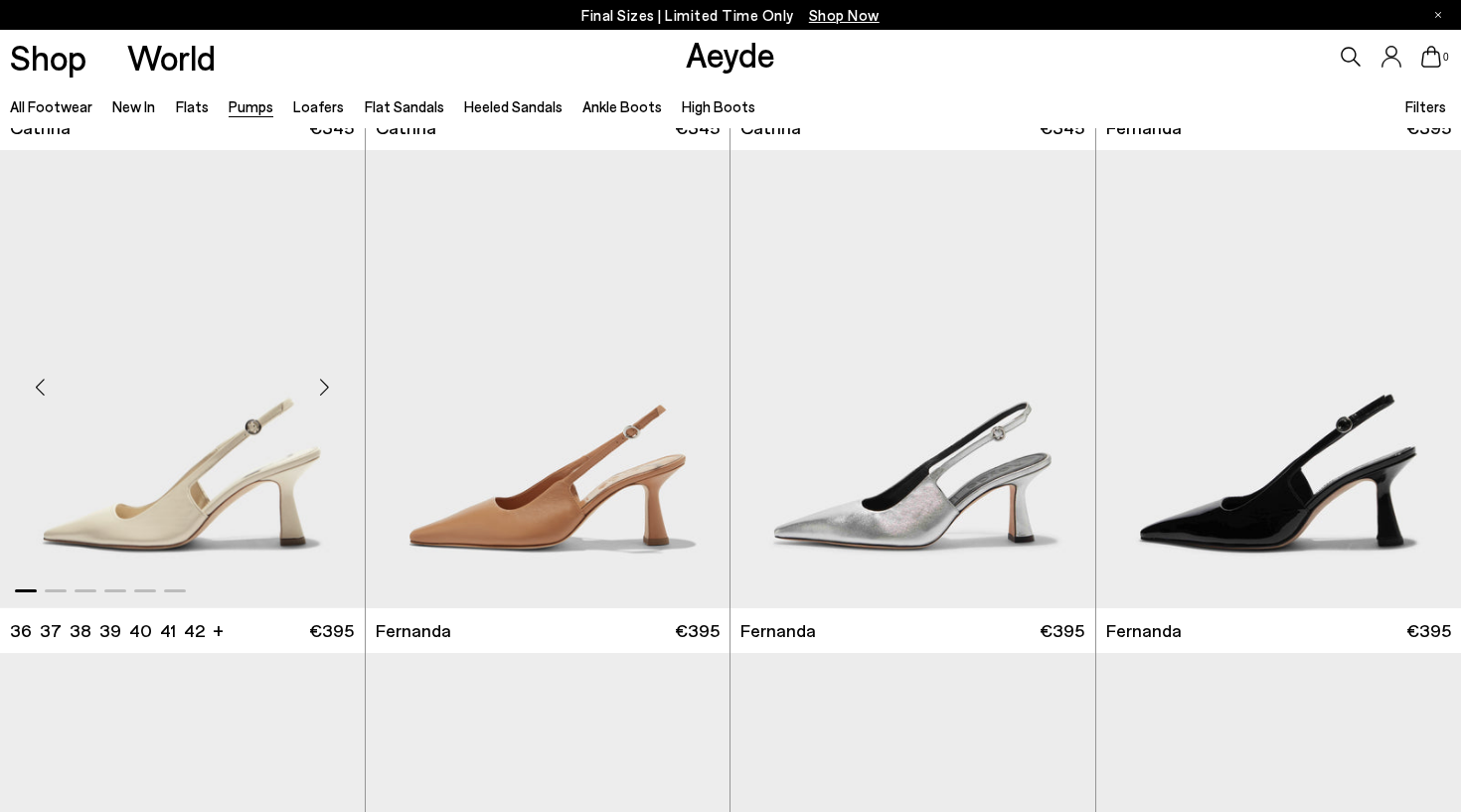 click at bounding box center [325, 387] 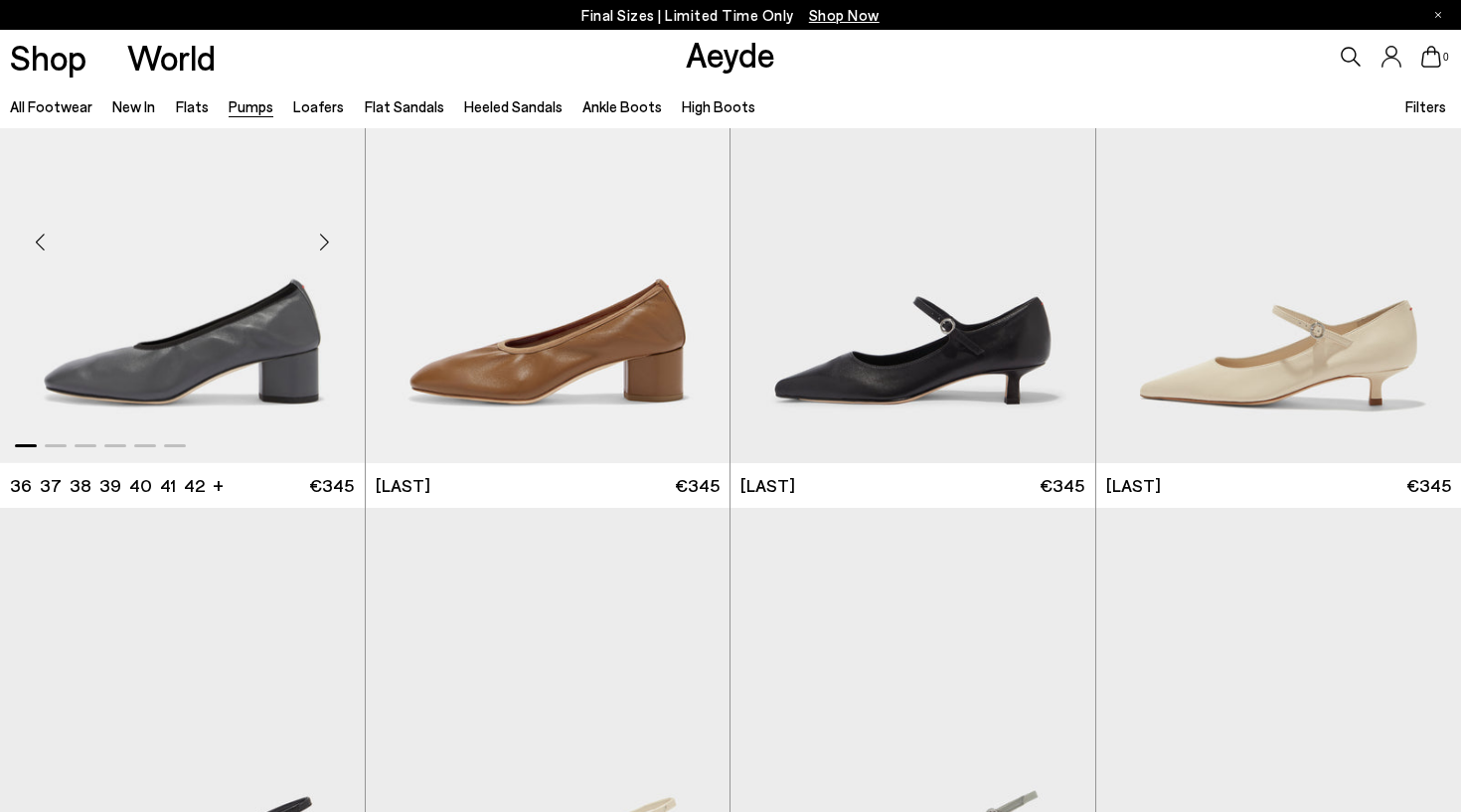 scroll, scrollTop: 7183, scrollLeft: 0, axis: vertical 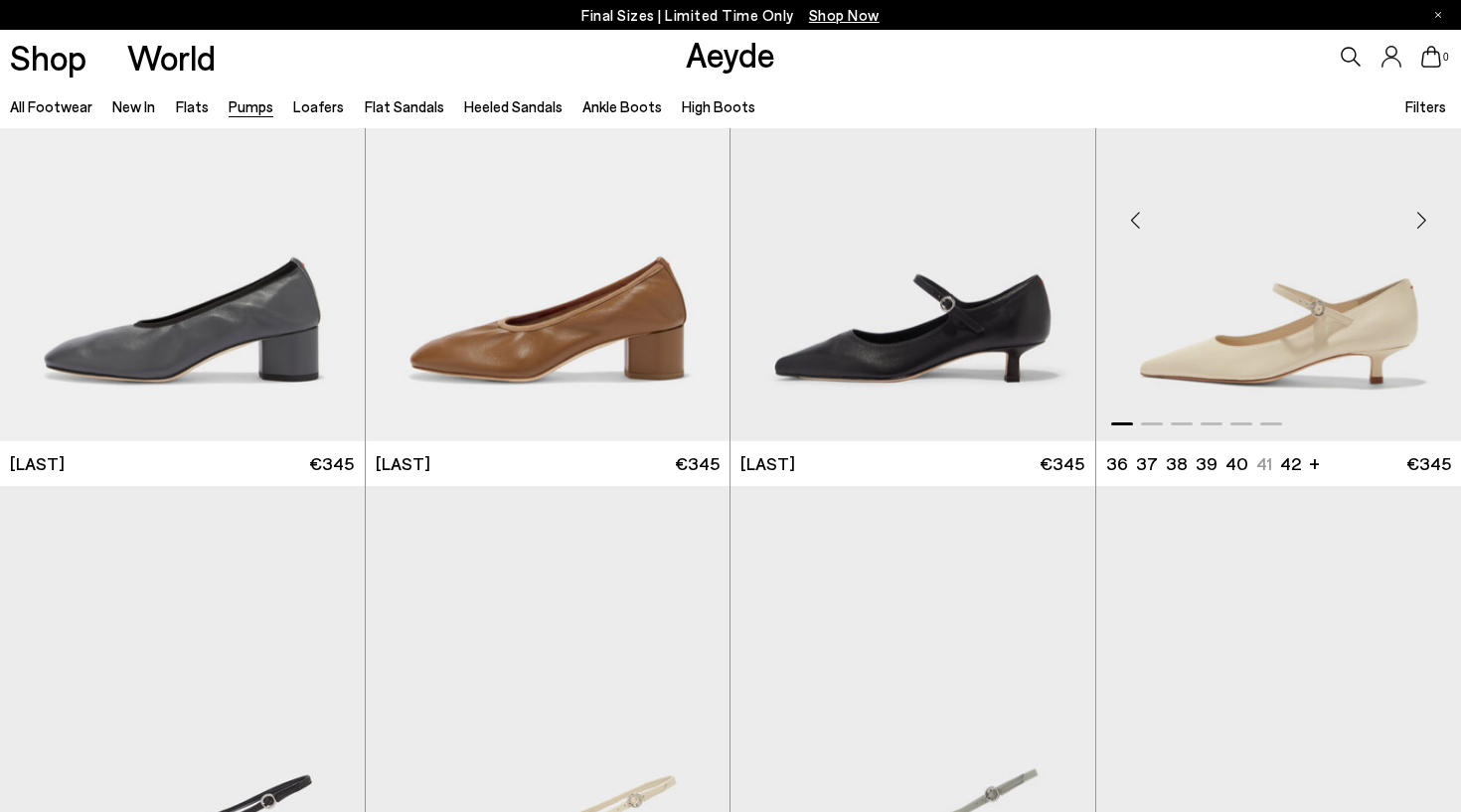click at bounding box center (1421, 221) 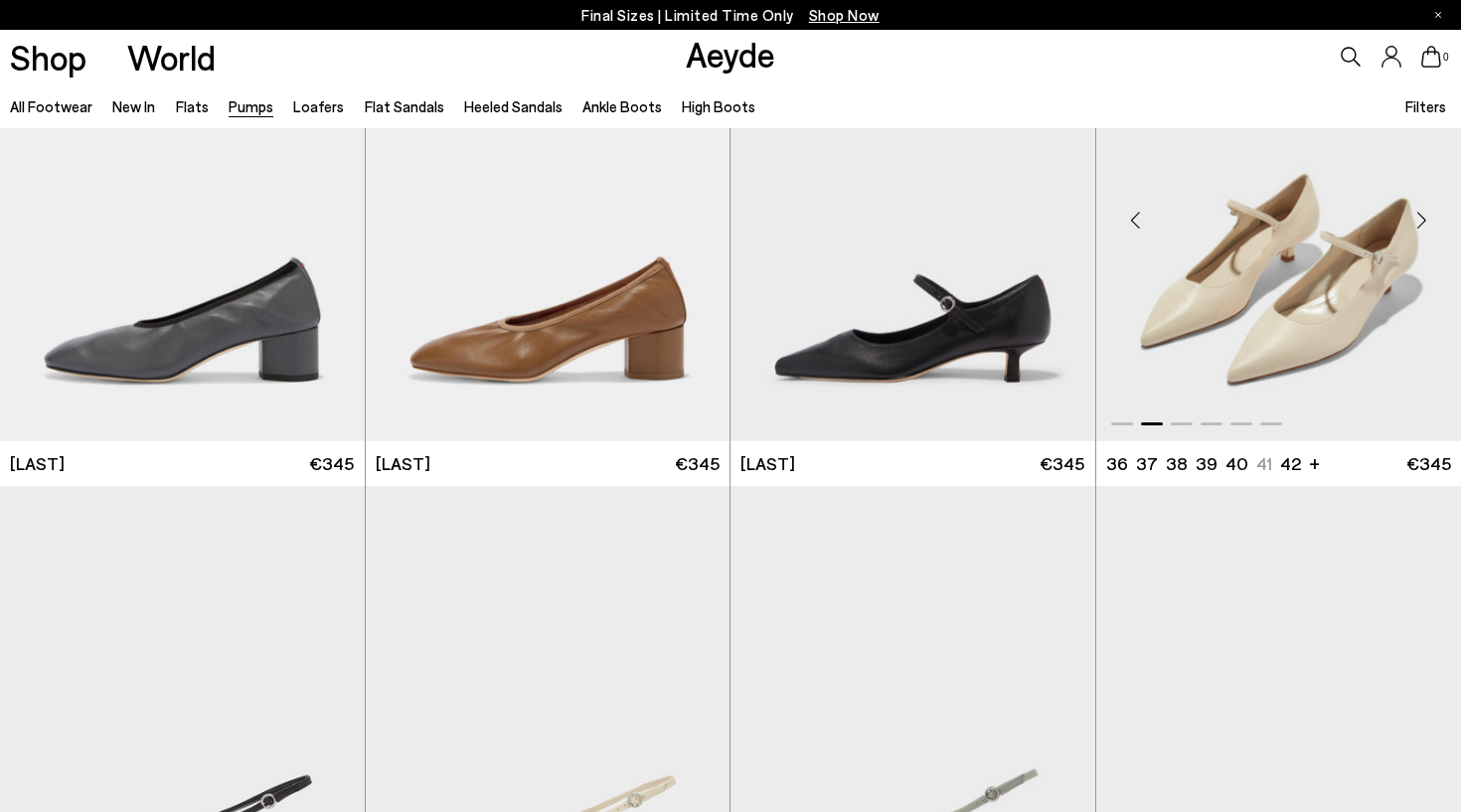 click at bounding box center (1421, 221) 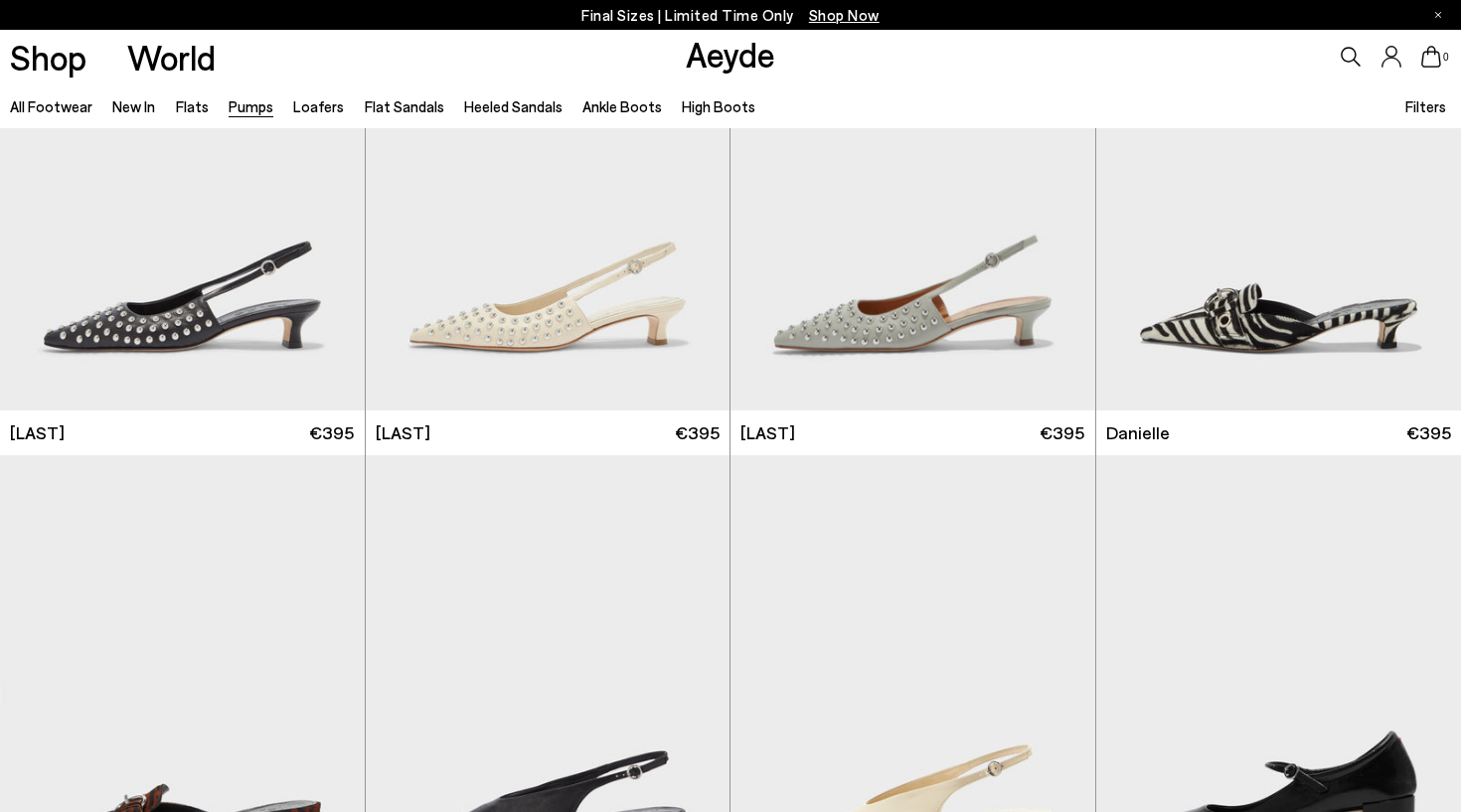 scroll, scrollTop: 7723, scrollLeft: 0, axis: vertical 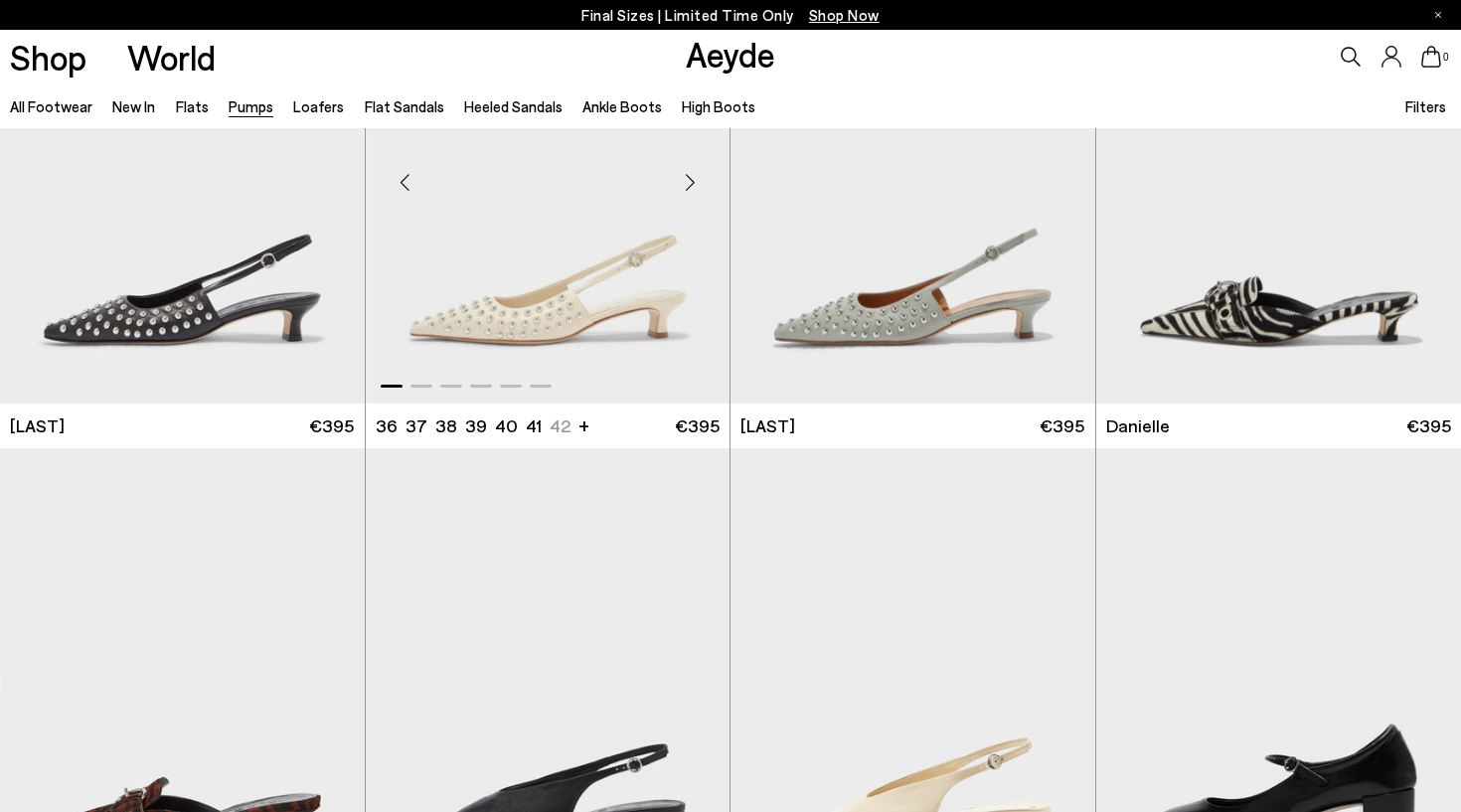 click at bounding box center (690, 183) 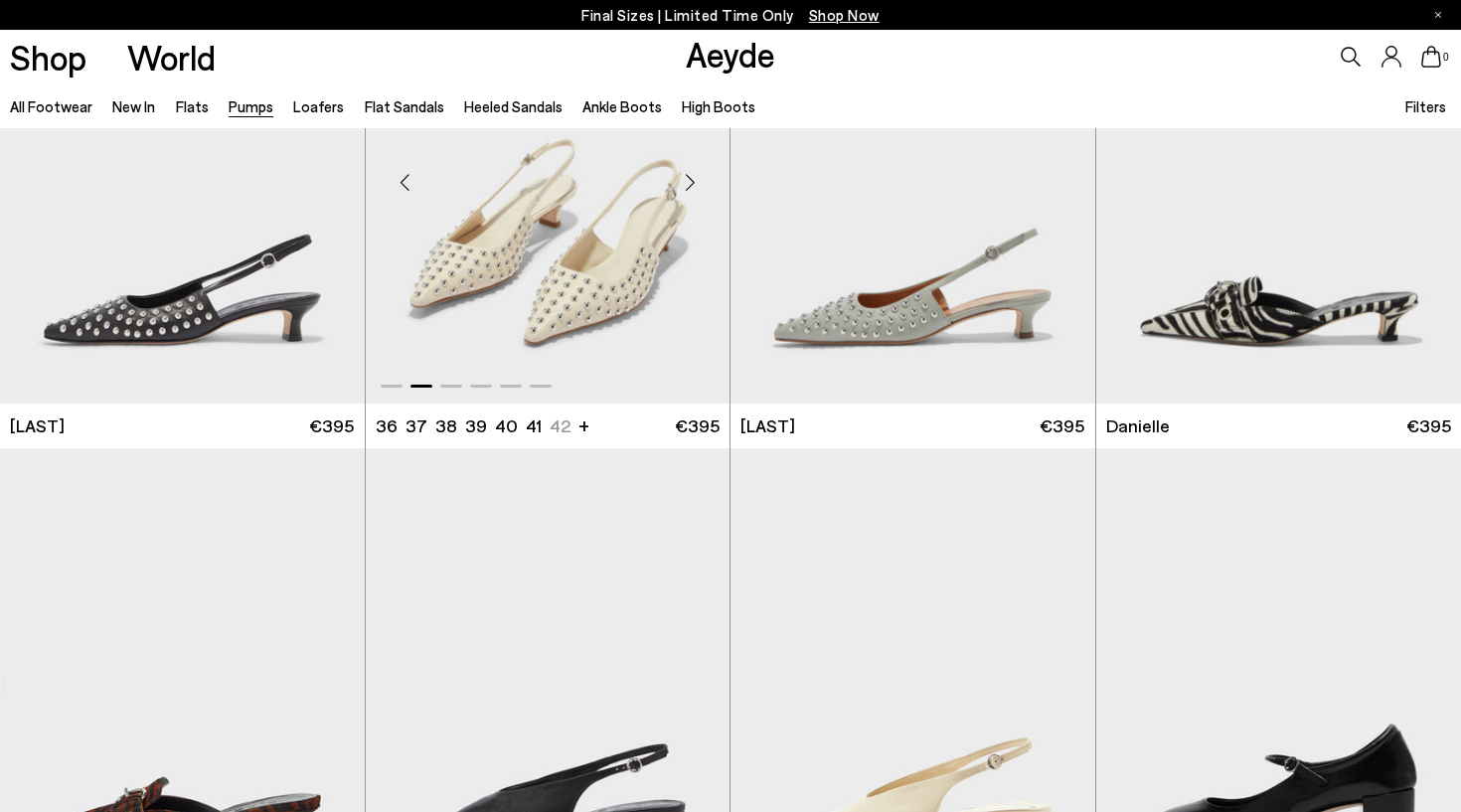 click at bounding box center [690, 183] 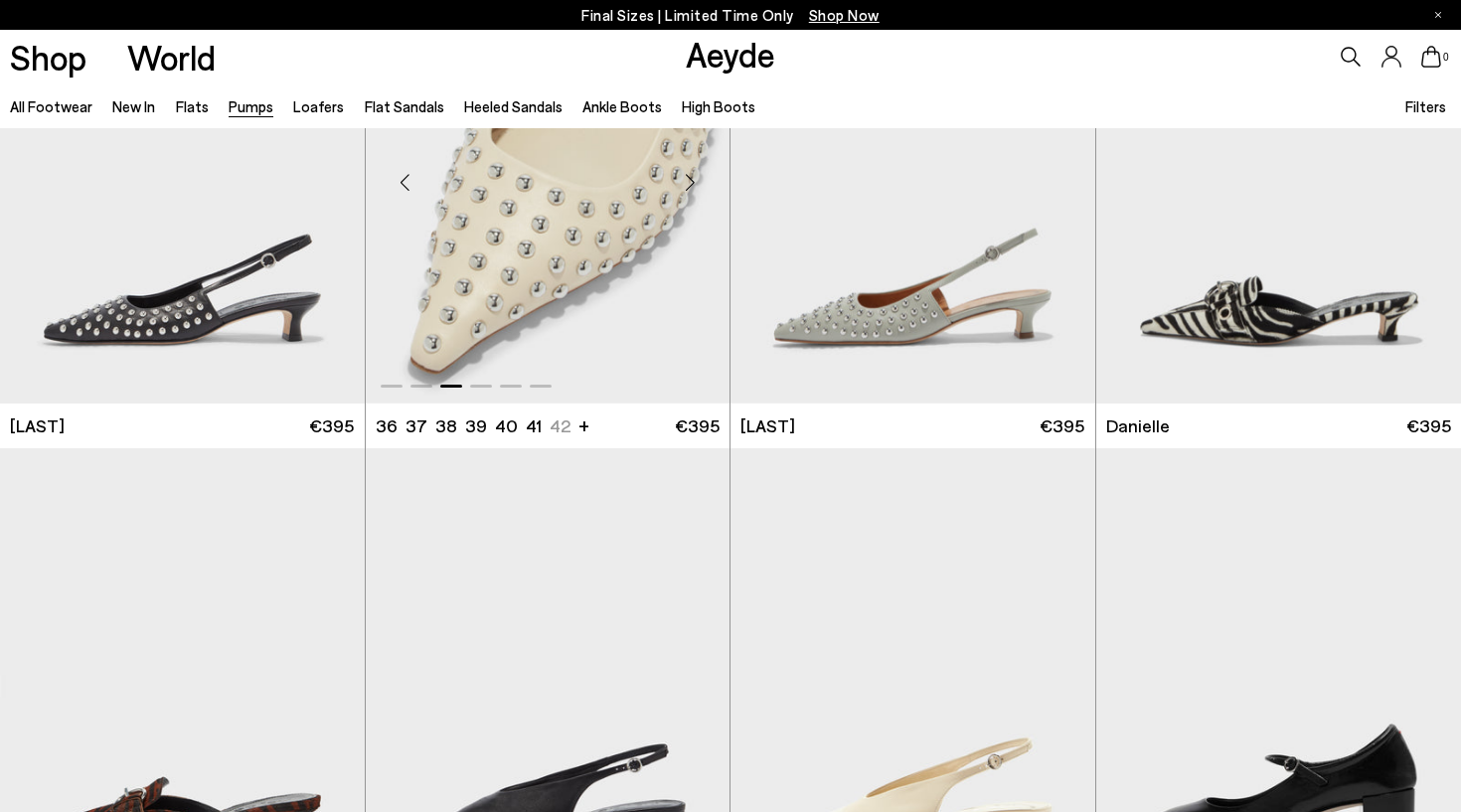 click at bounding box center [690, 183] 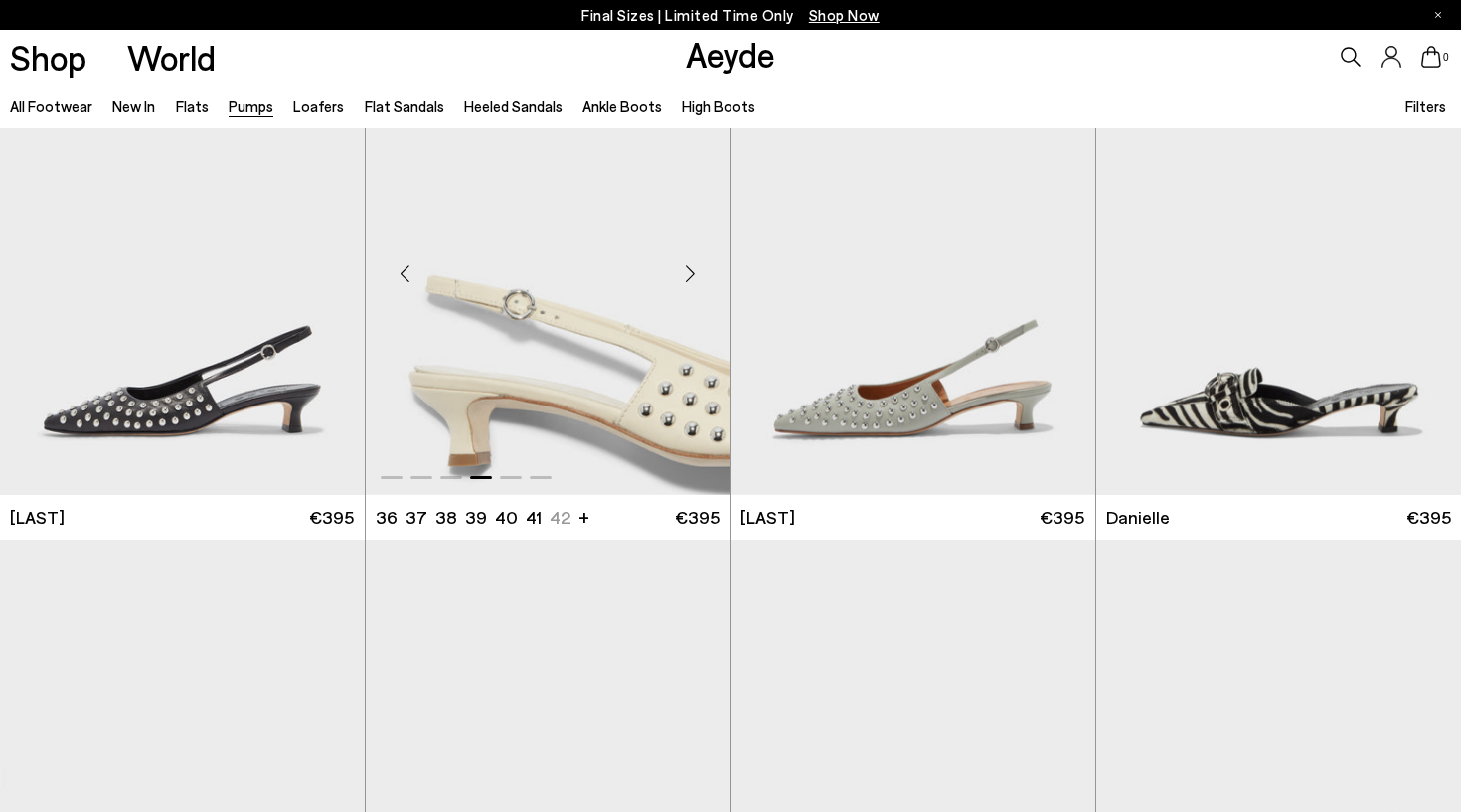 scroll, scrollTop: 7615, scrollLeft: 0, axis: vertical 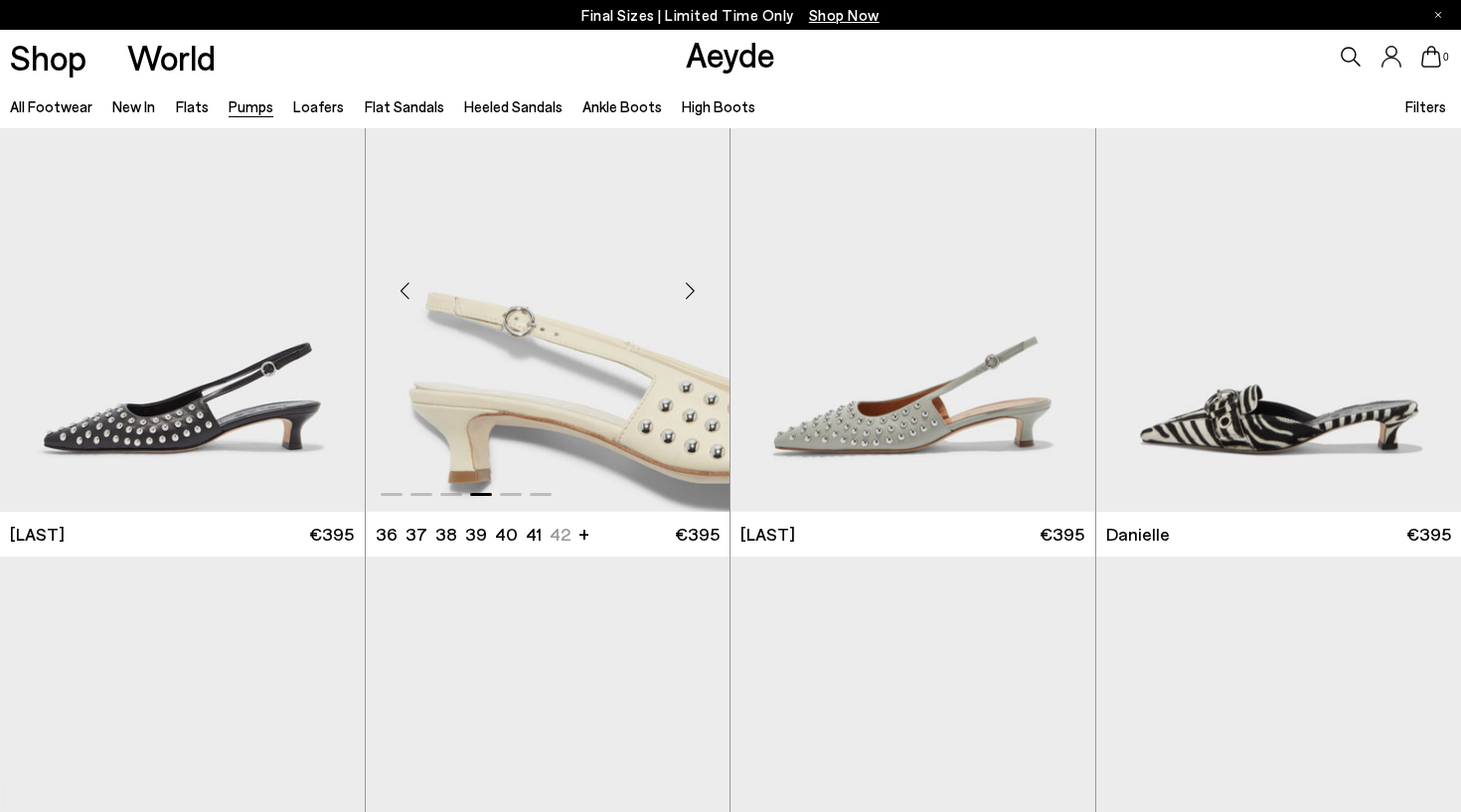click at bounding box center [690, 291] 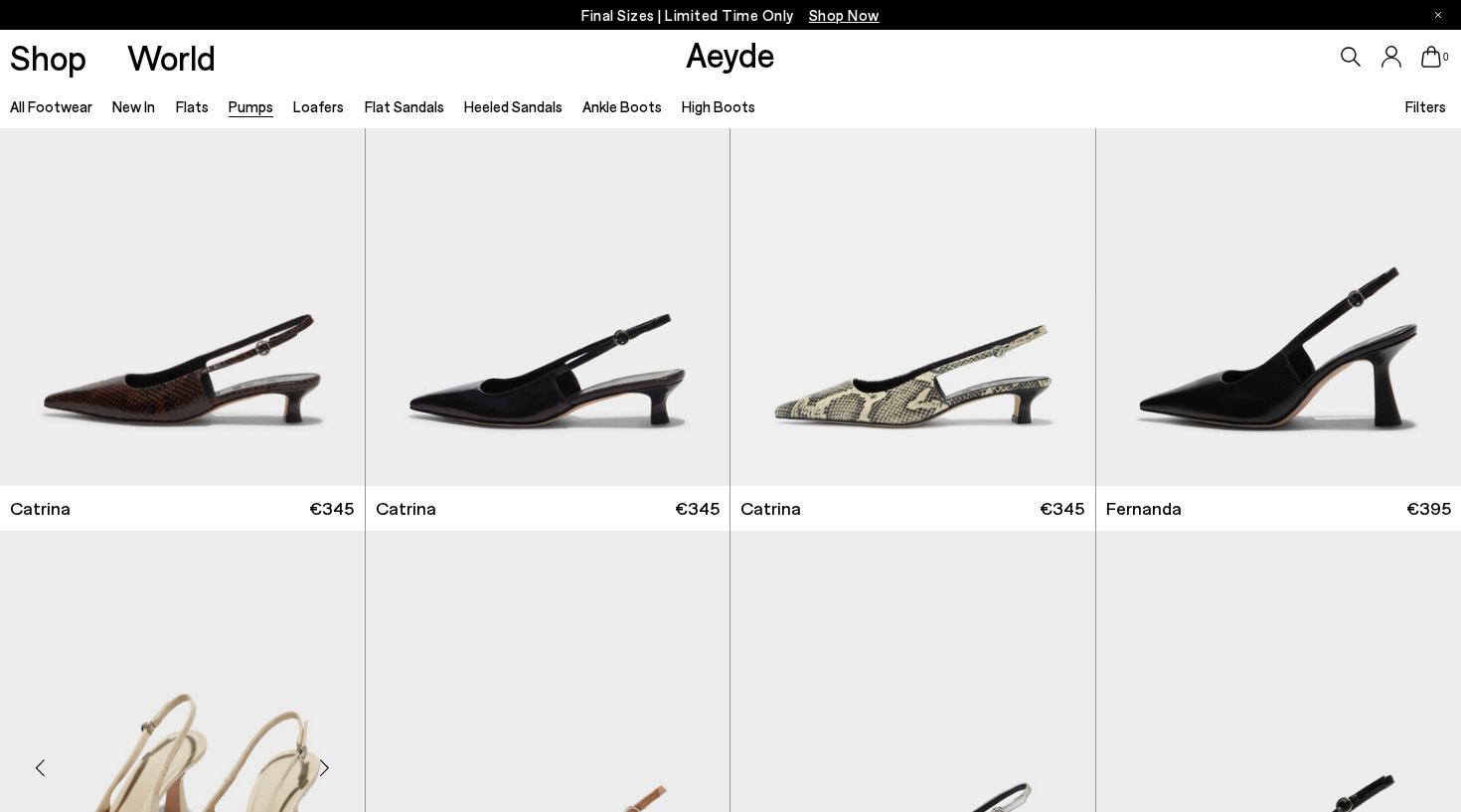 scroll, scrollTop: 5126, scrollLeft: 0, axis: vertical 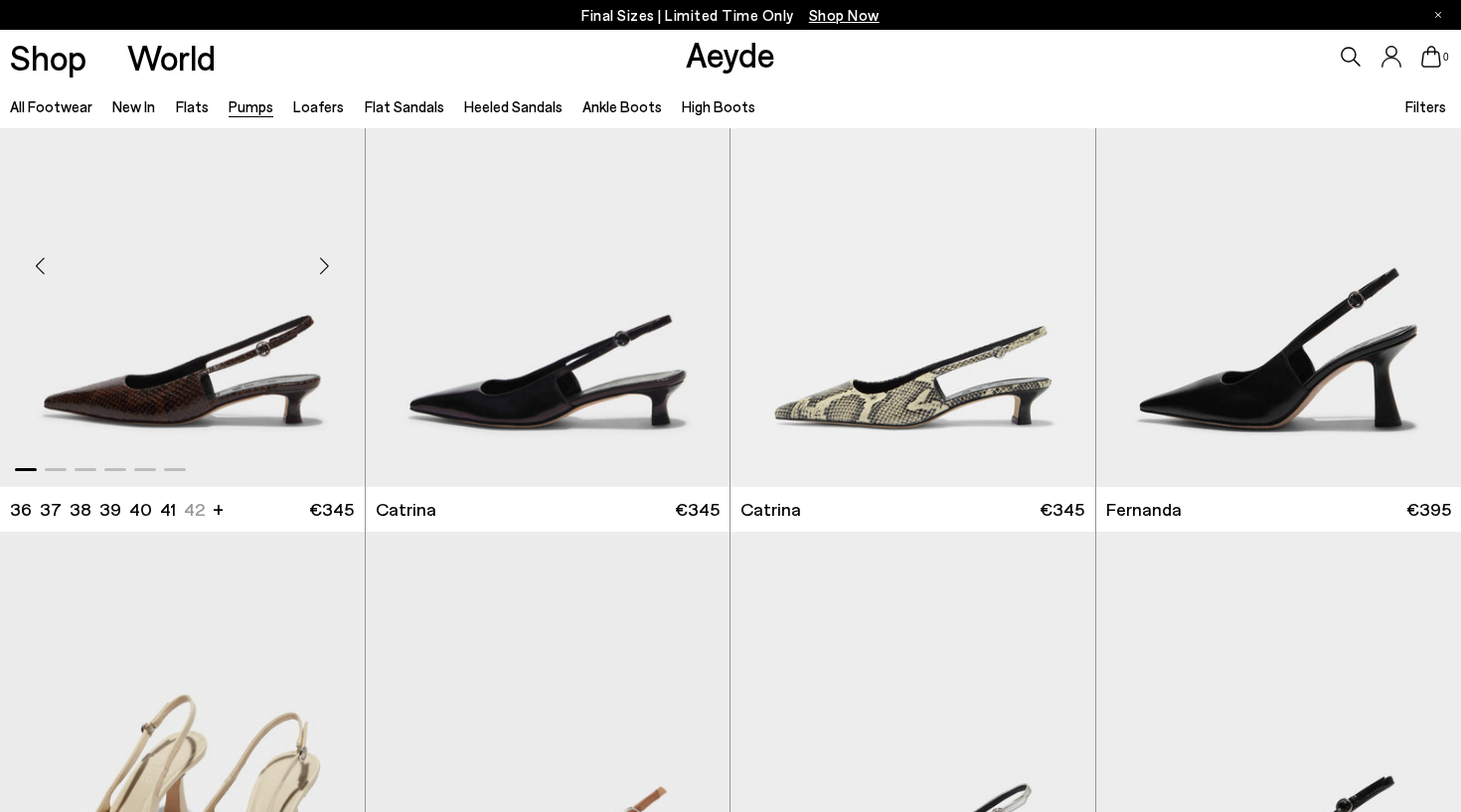 click on "€345" at bounding box center (331, 509) 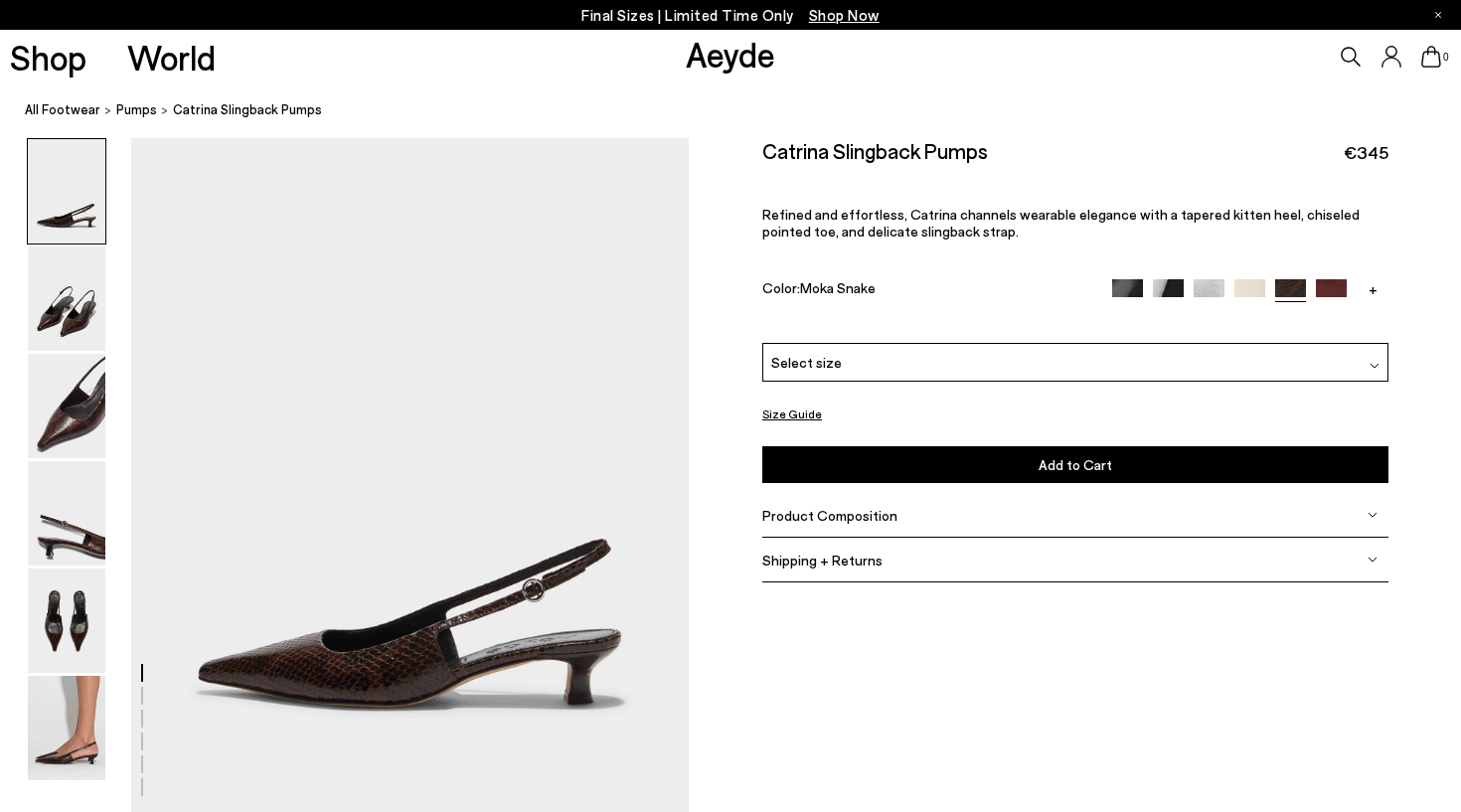 scroll, scrollTop: 0, scrollLeft: 0, axis: both 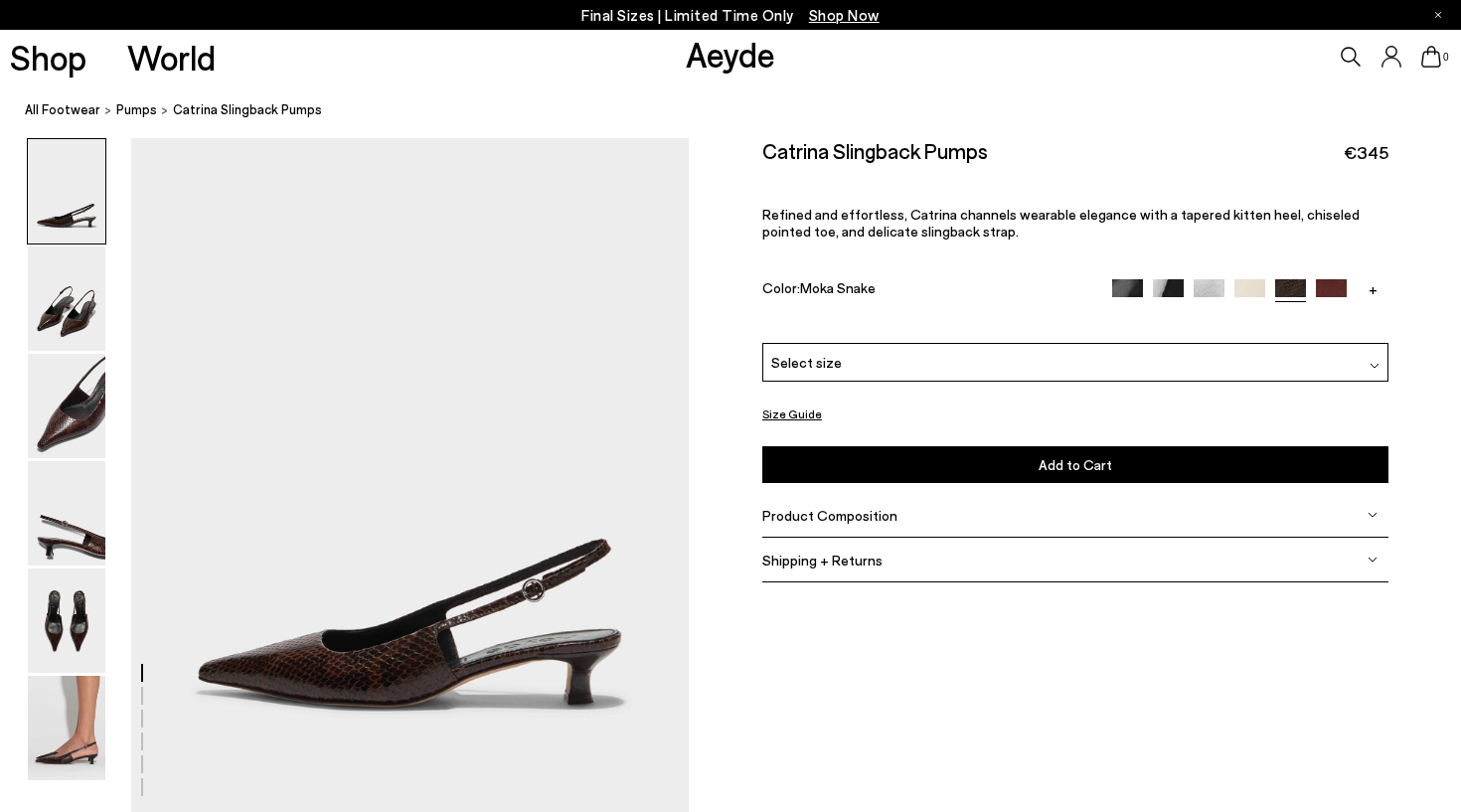 click at bounding box center (1249, 294) 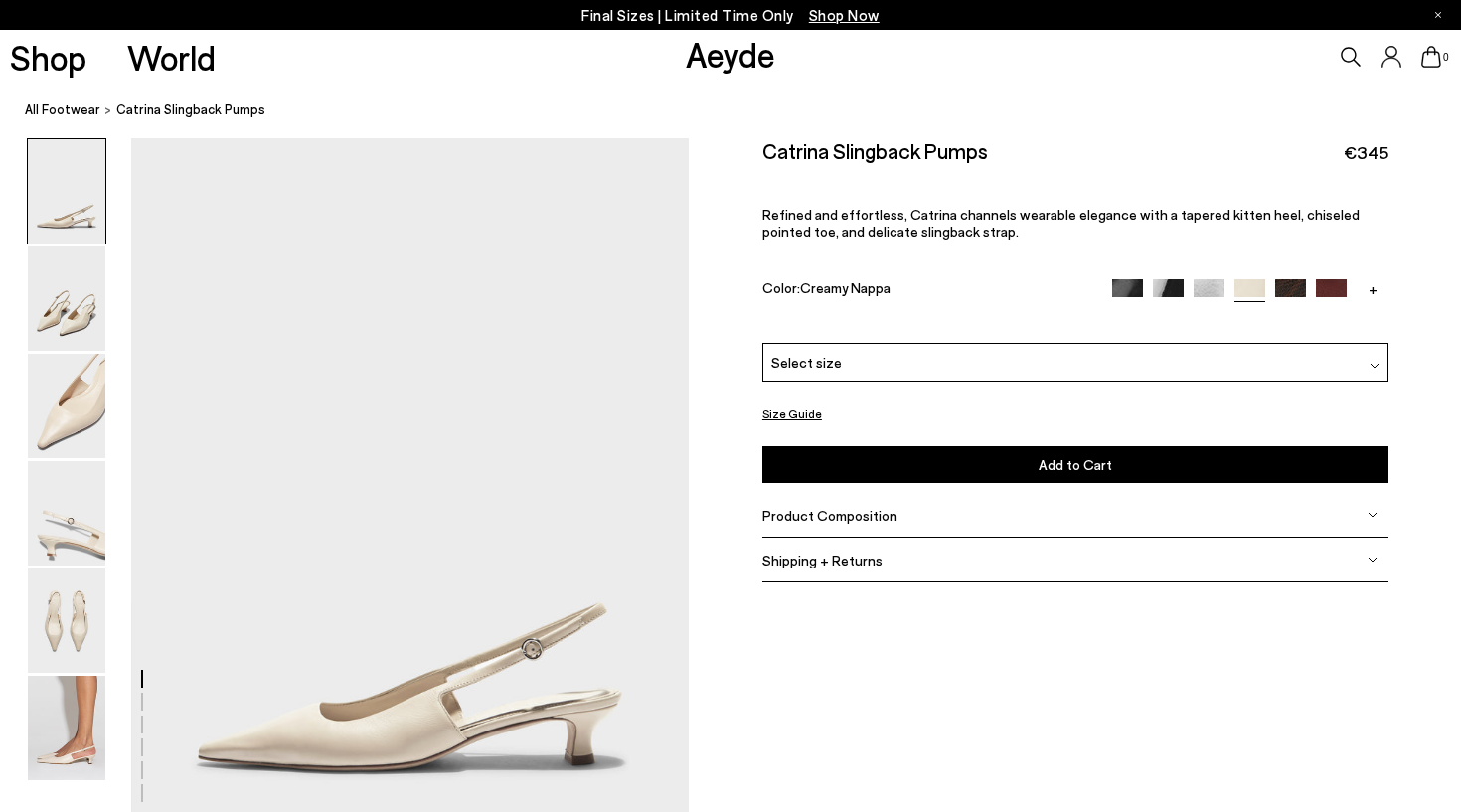 scroll, scrollTop: 0, scrollLeft: 0, axis: both 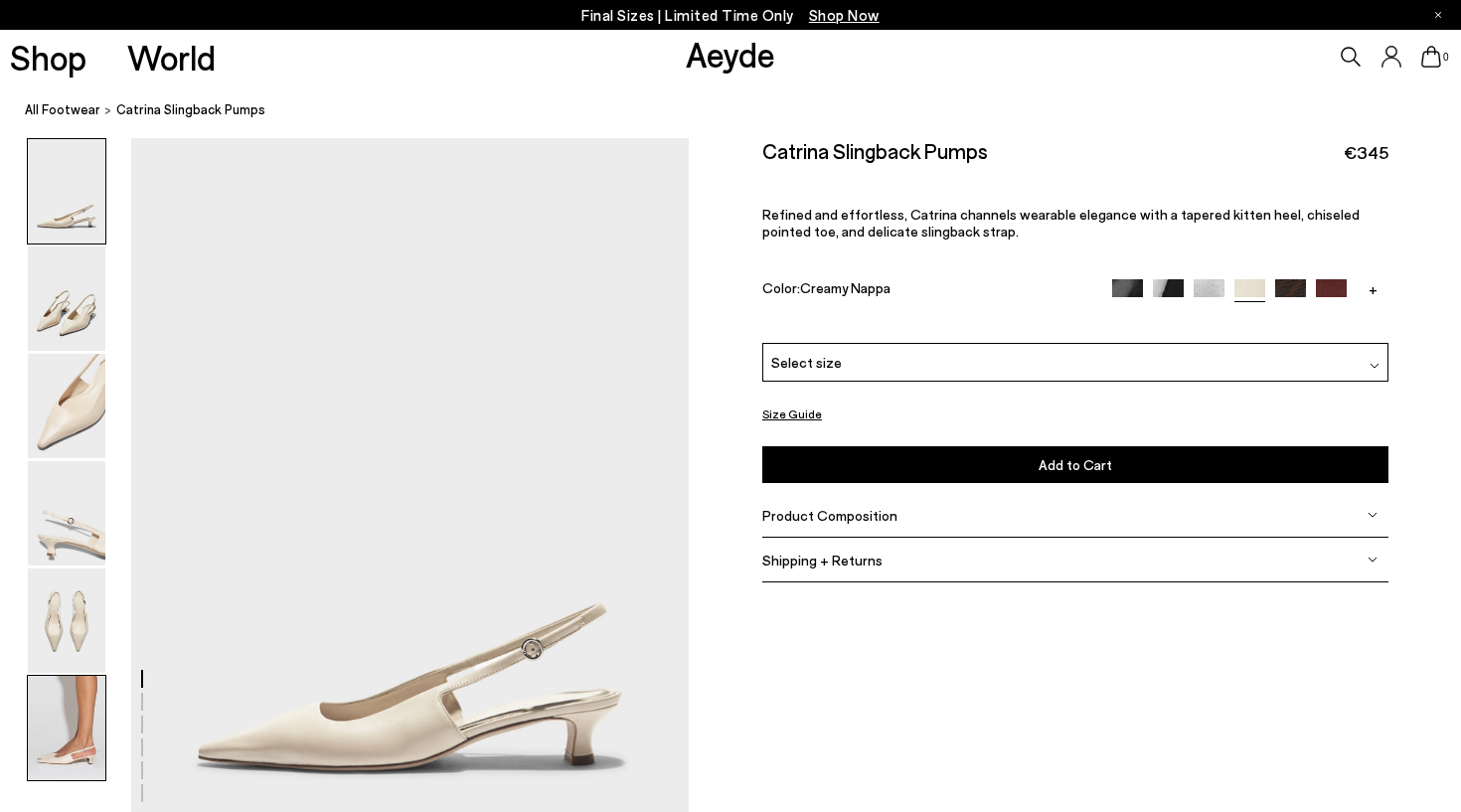 click at bounding box center (67, 728) 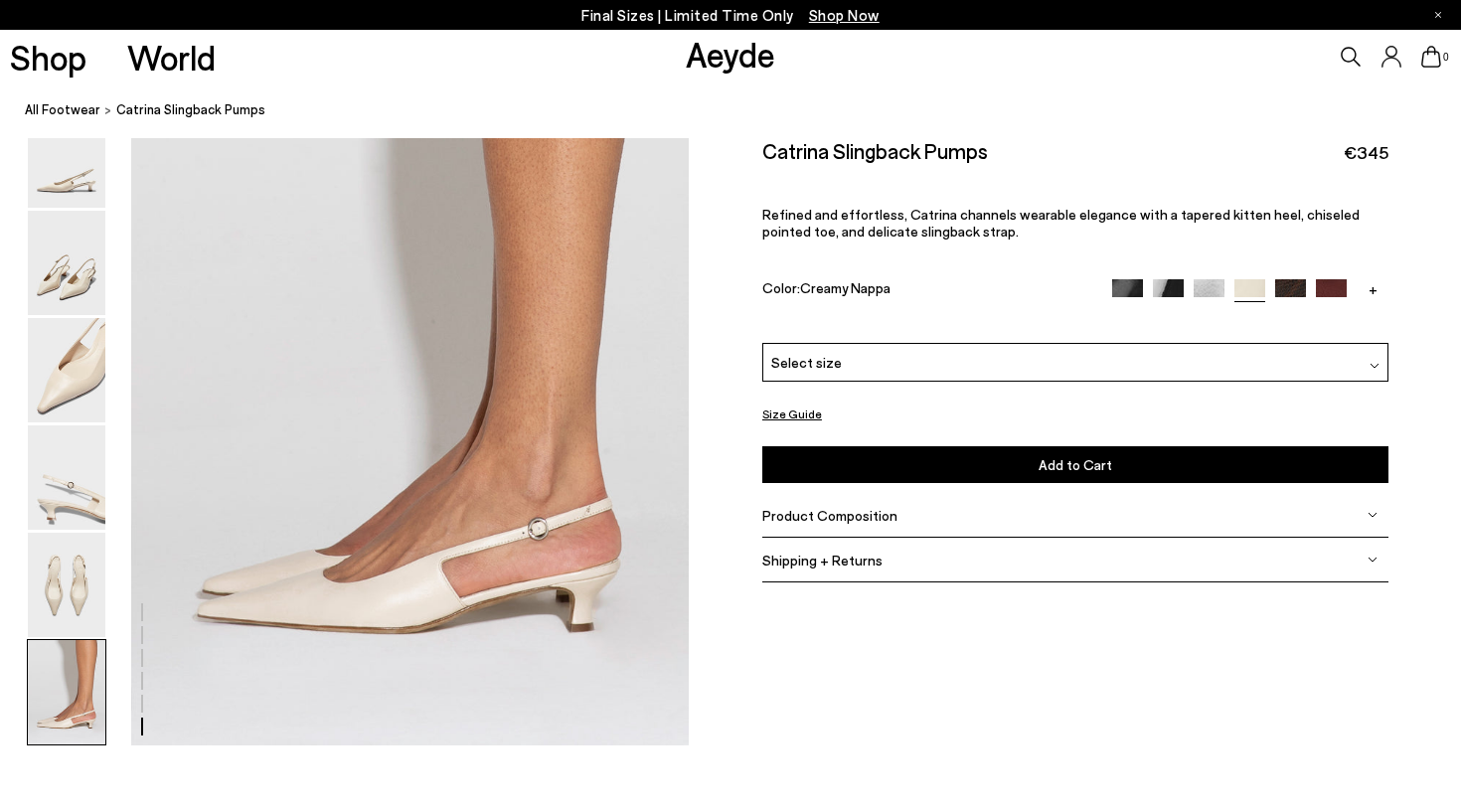scroll, scrollTop: 3872, scrollLeft: 0, axis: vertical 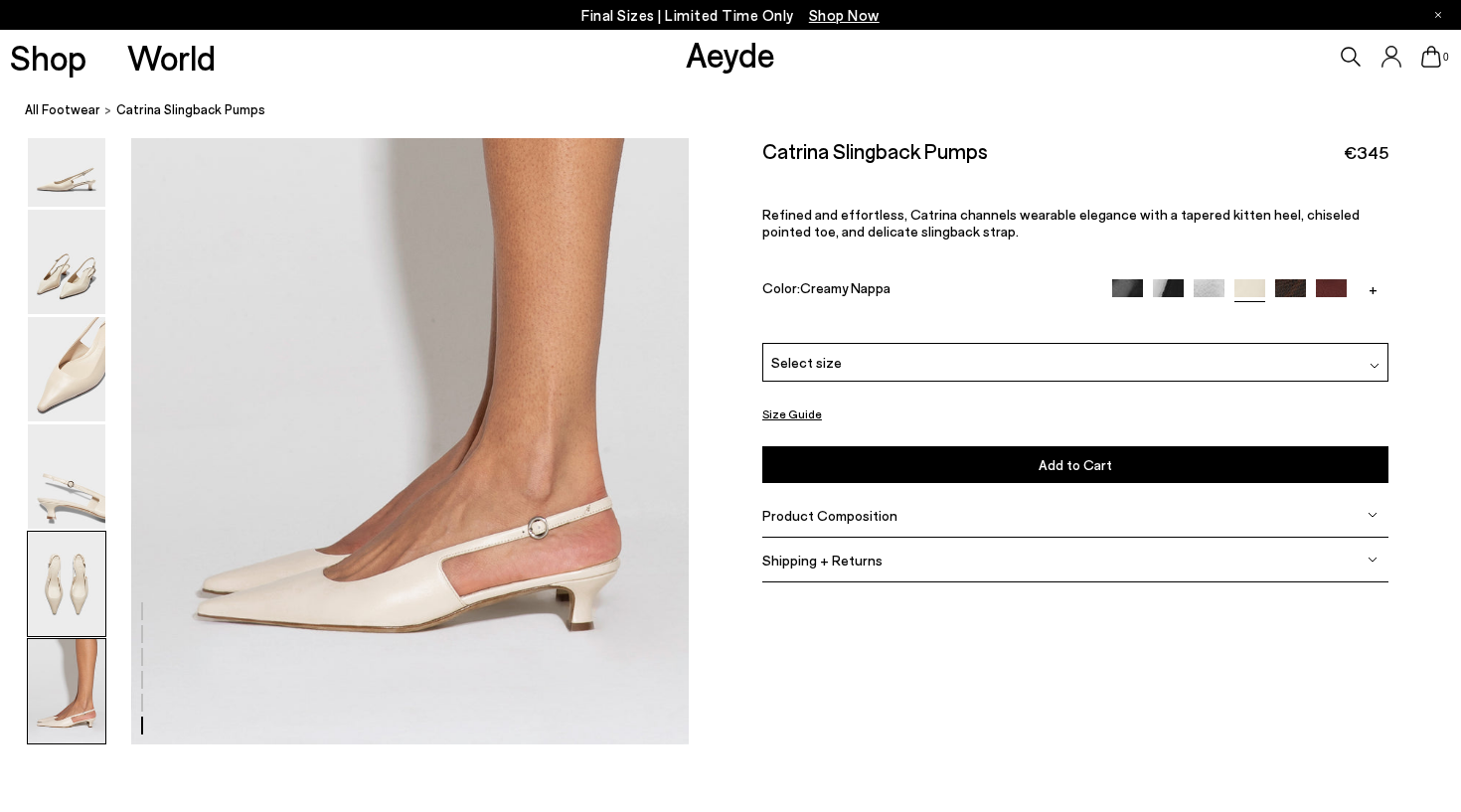 click at bounding box center (67, 583) 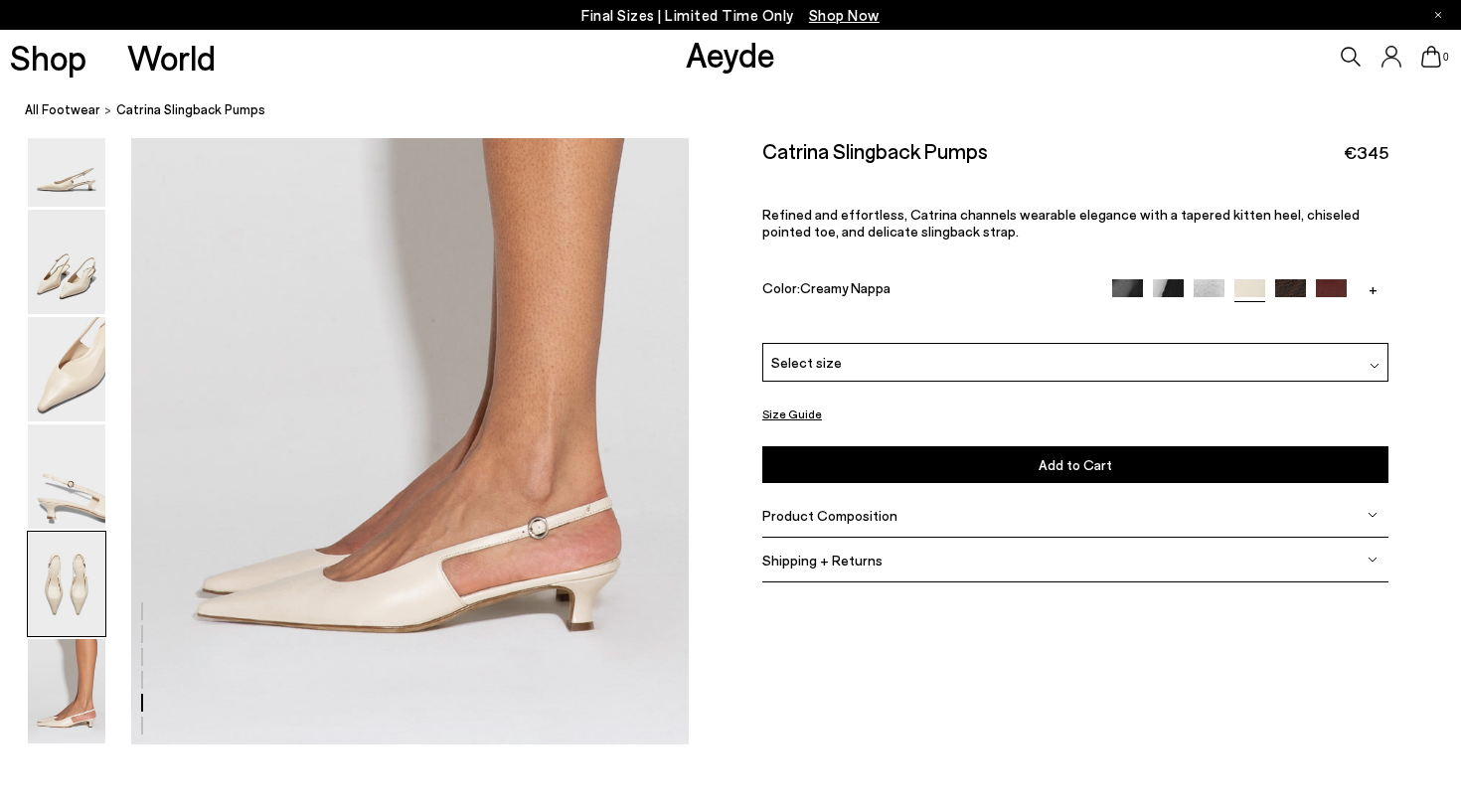 scroll, scrollTop: 2989, scrollLeft: 0, axis: vertical 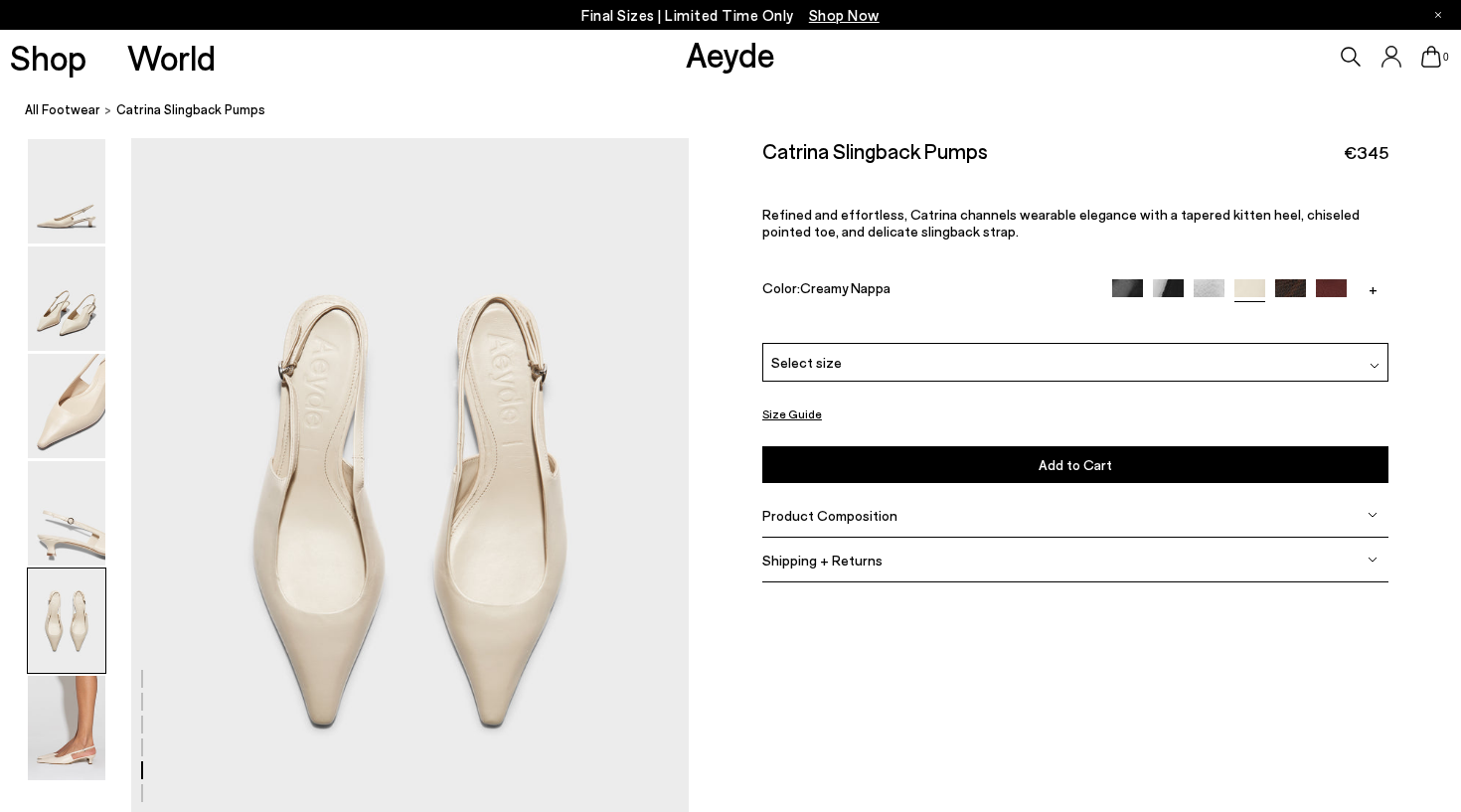 click on "Select size" at bounding box center [1075, 362] 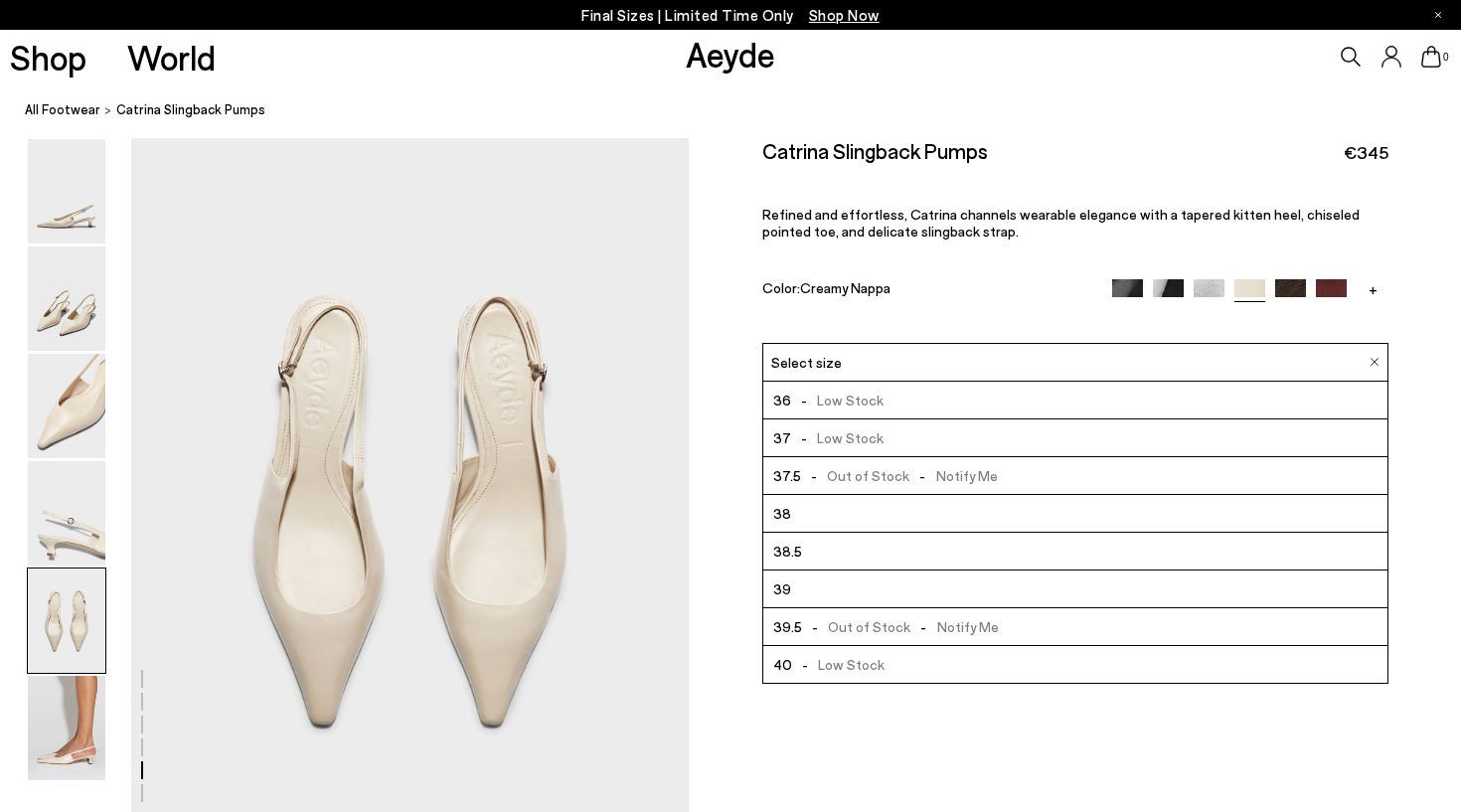 click on "38.5" at bounding box center (787, 551) 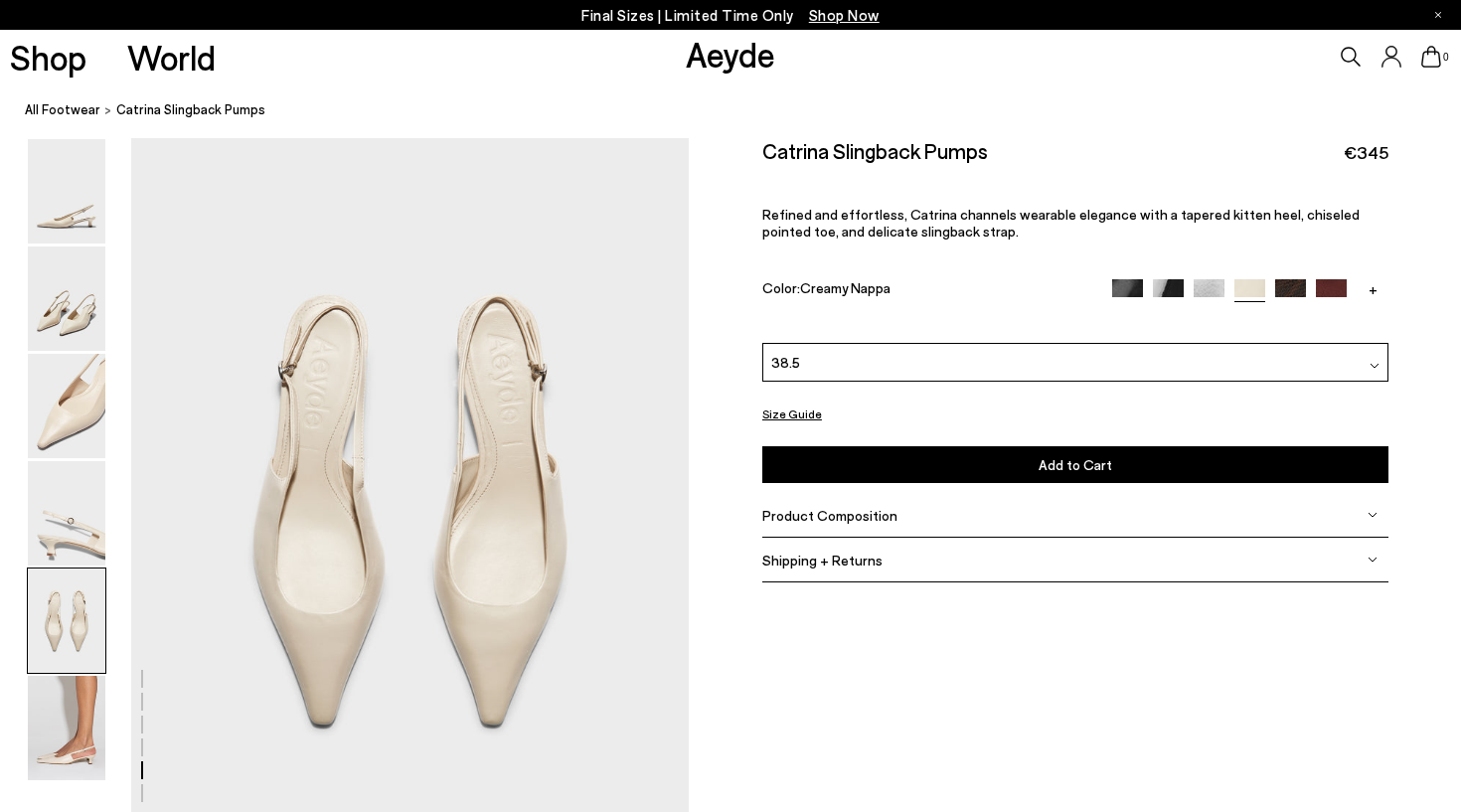 click on "Product Composition" at bounding box center [1075, 515] 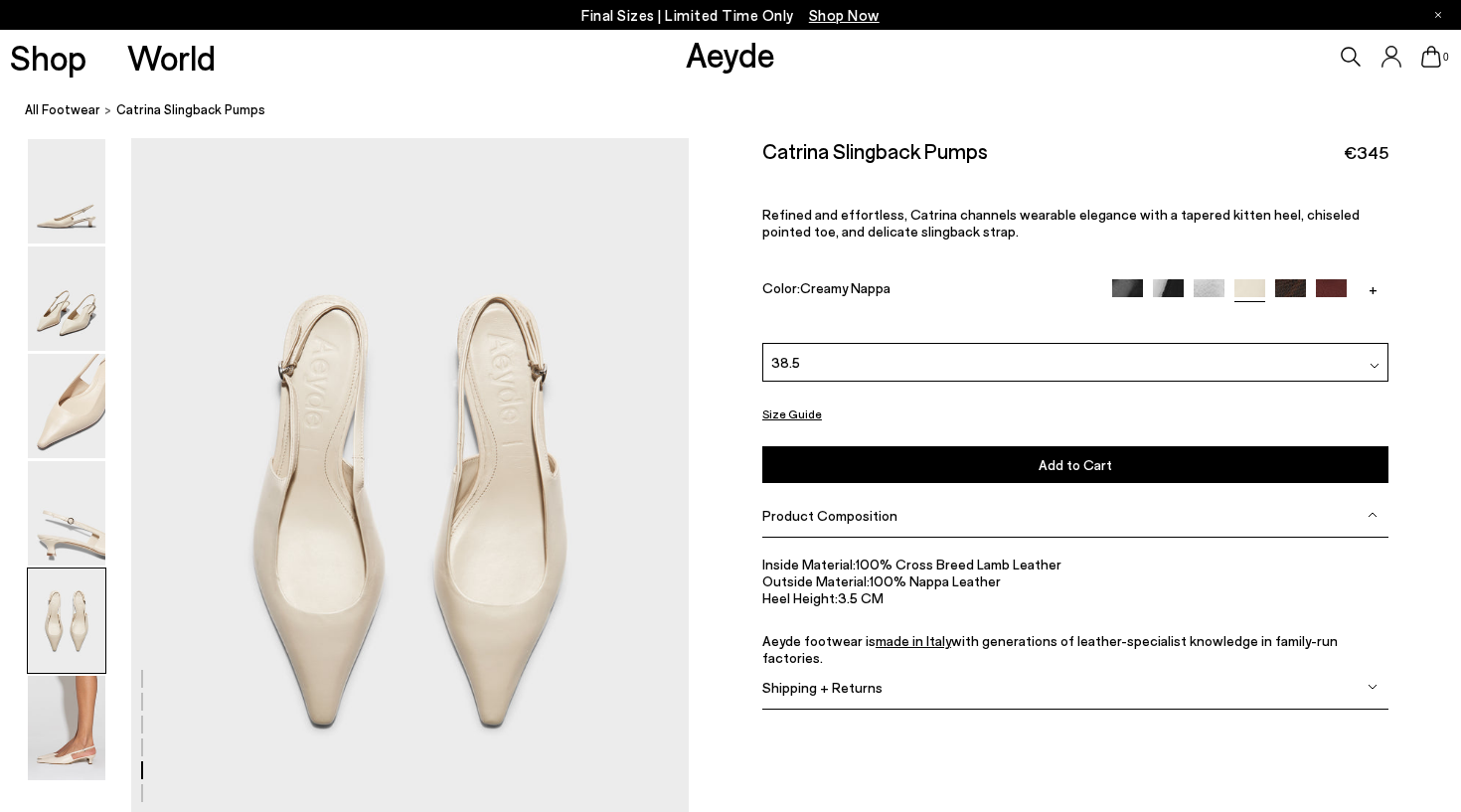 click on "Add to Cart Select a Size First" at bounding box center (1075, 464) 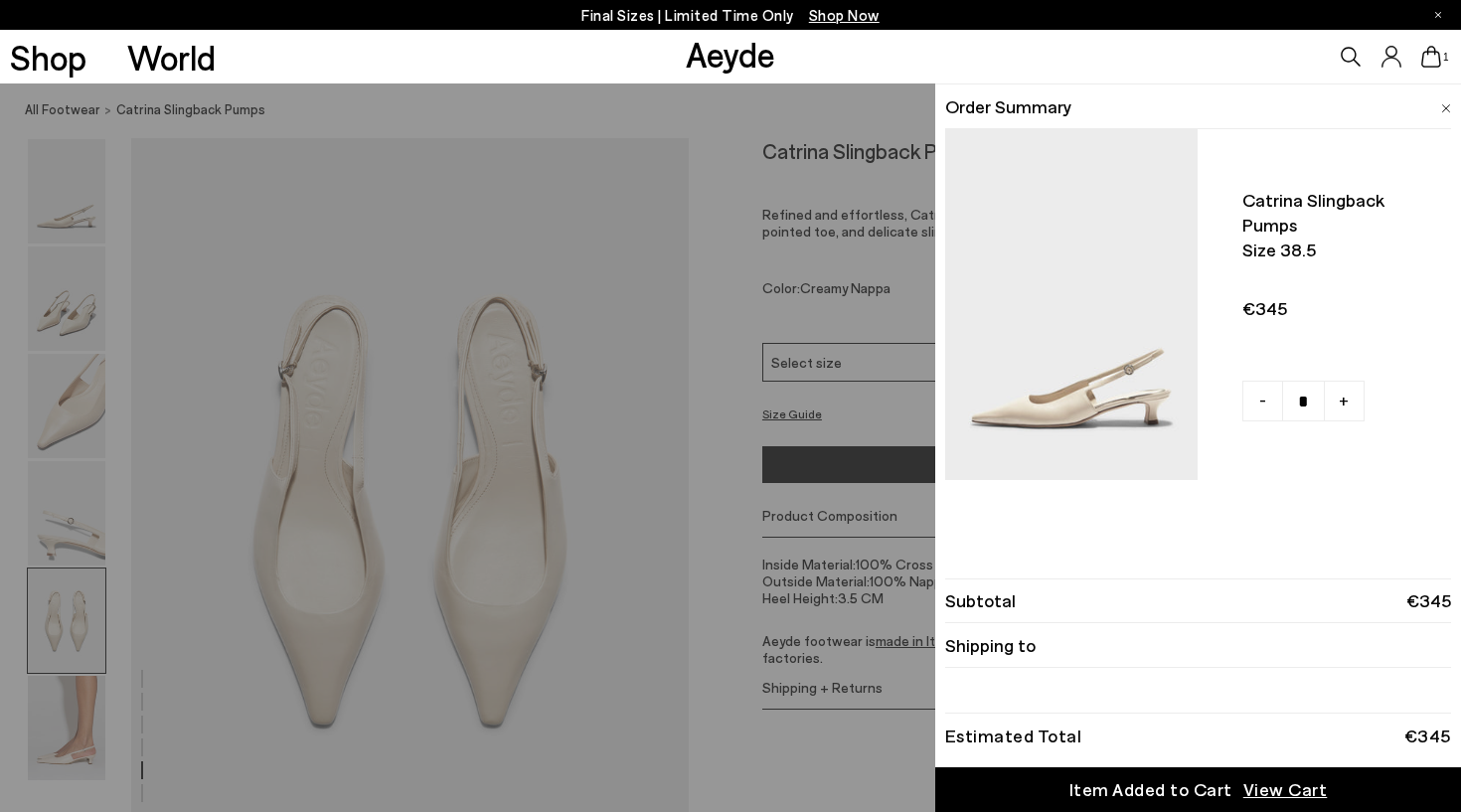 click on "View Cart" at bounding box center (1285, 789) 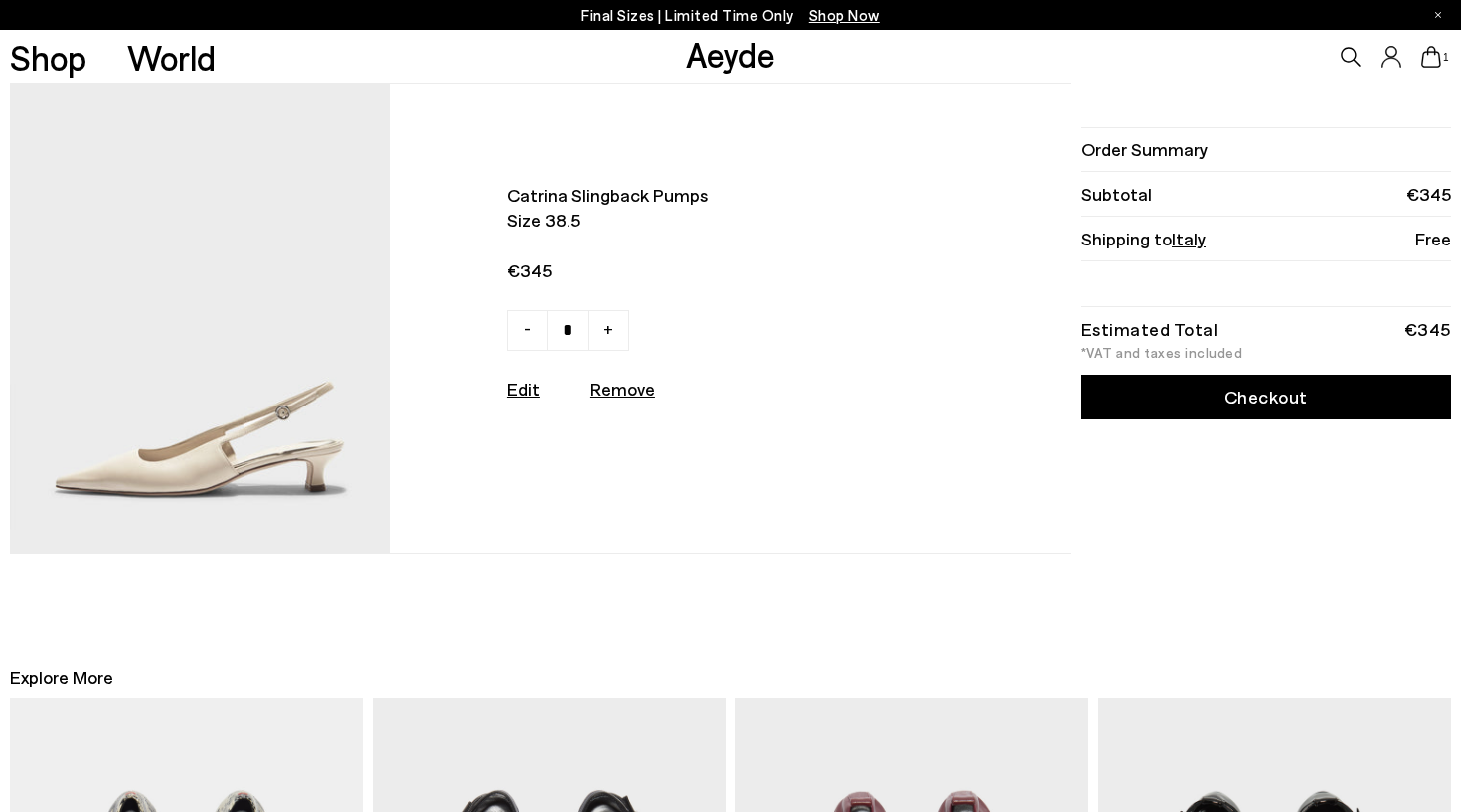 scroll, scrollTop: 0, scrollLeft: 0, axis: both 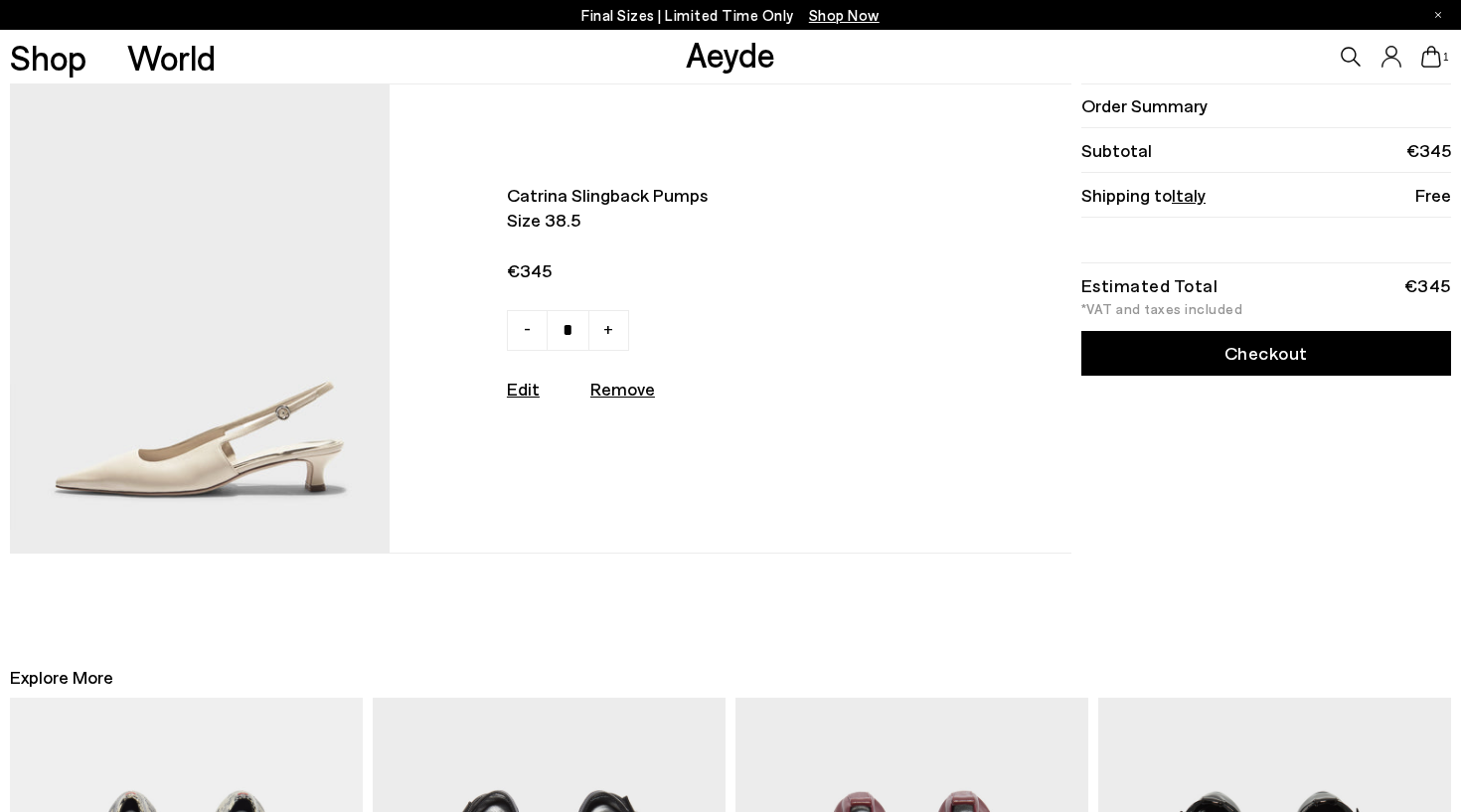 click on "Checkout" at bounding box center [1266, 353] 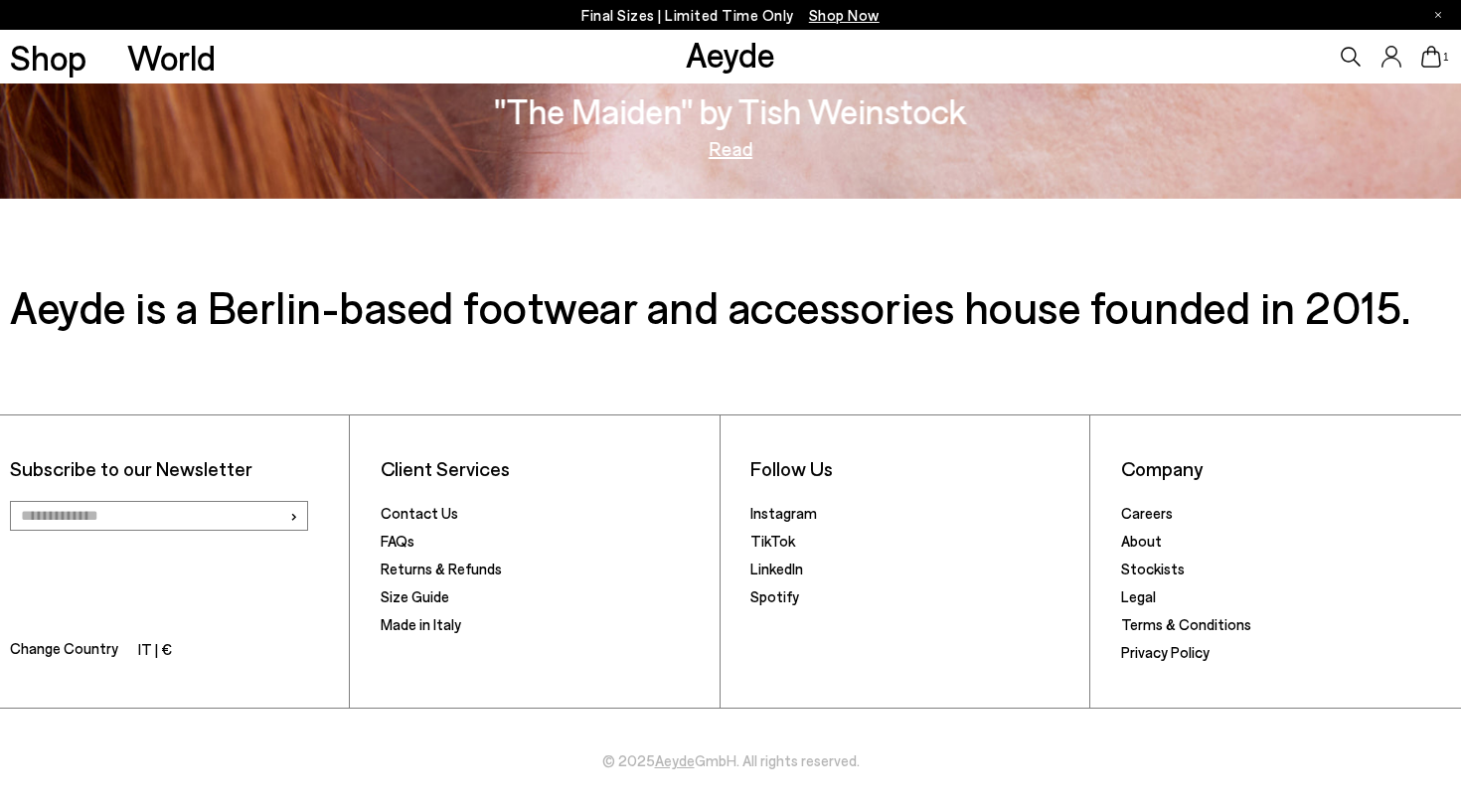 scroll, scrollTop: 3457, scrollLeft: 0, axis: vertical 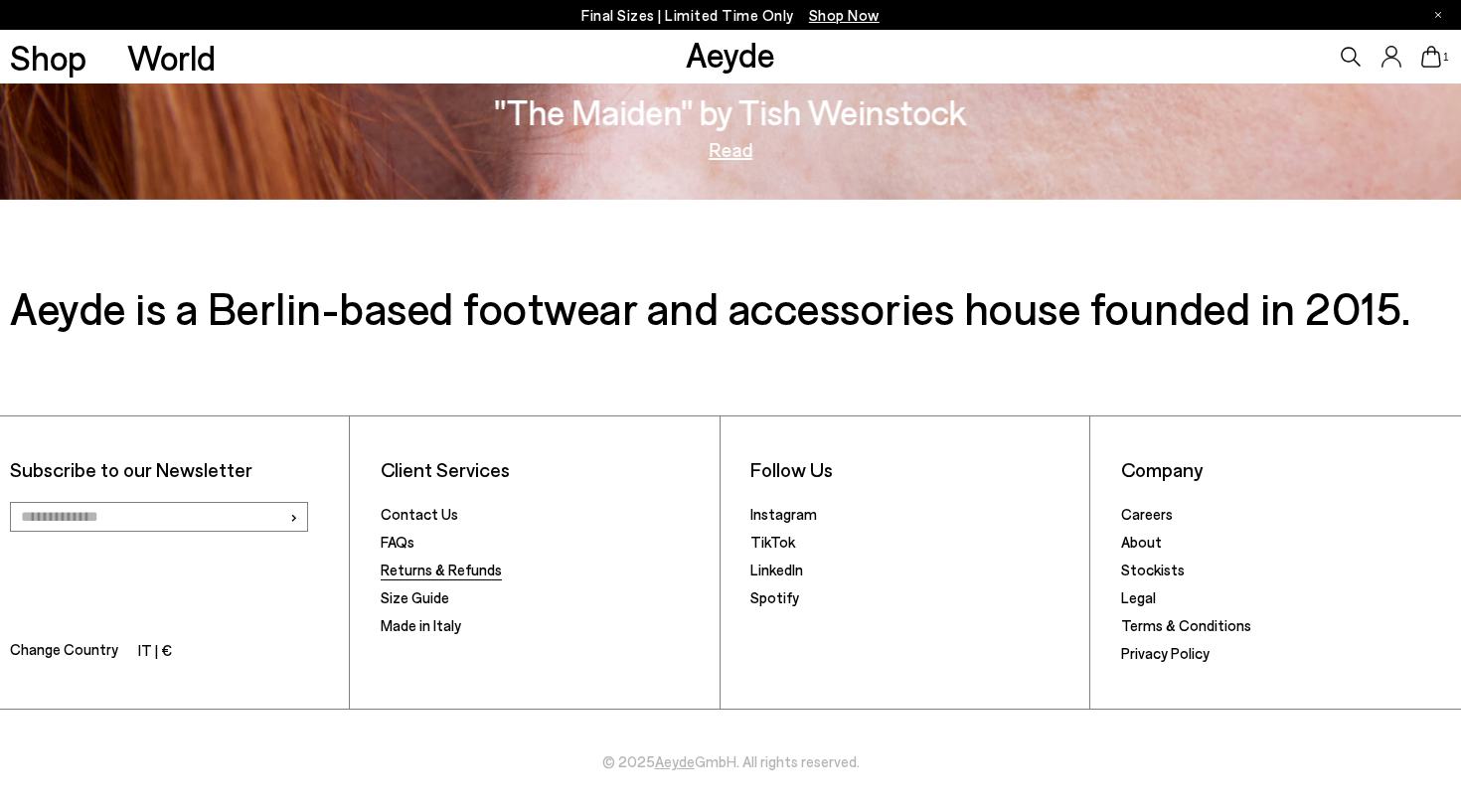 click on "Returns & Refunds" at bounding box center (441, 569) 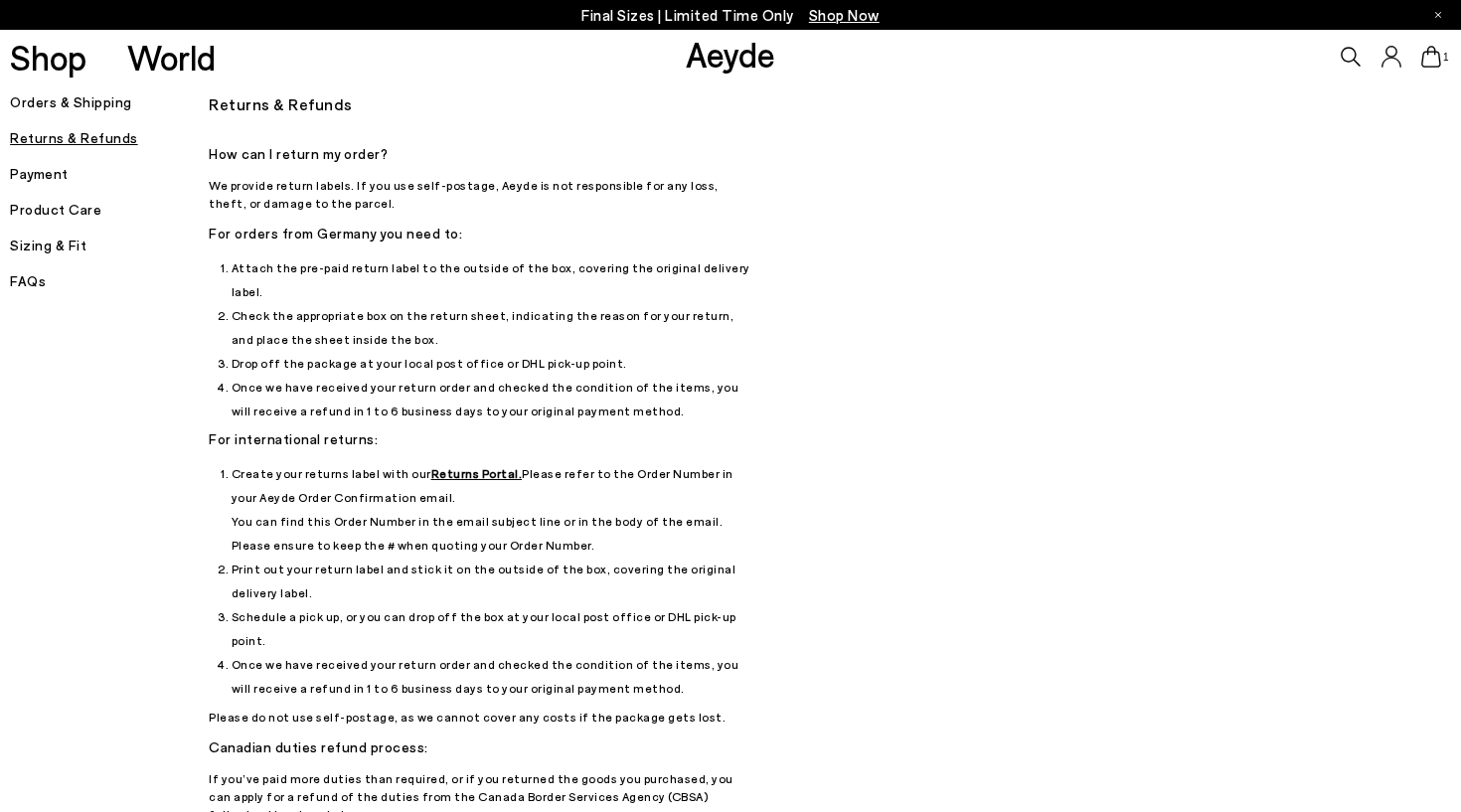 scroll, scrollTop: 0, scrollLeft: 0, axis: both 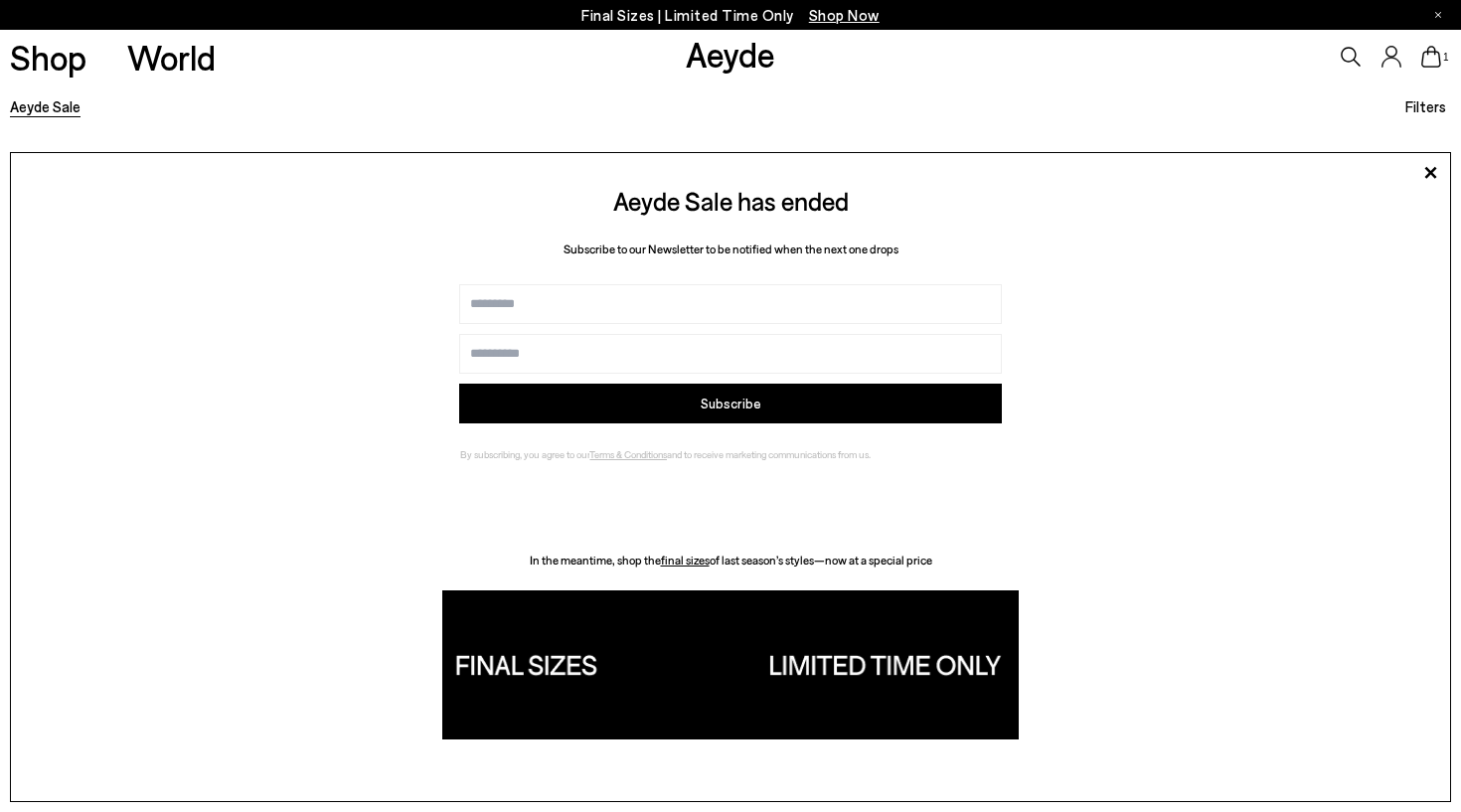 click on "Aeyde Sale" at bounding box center [45, 106] 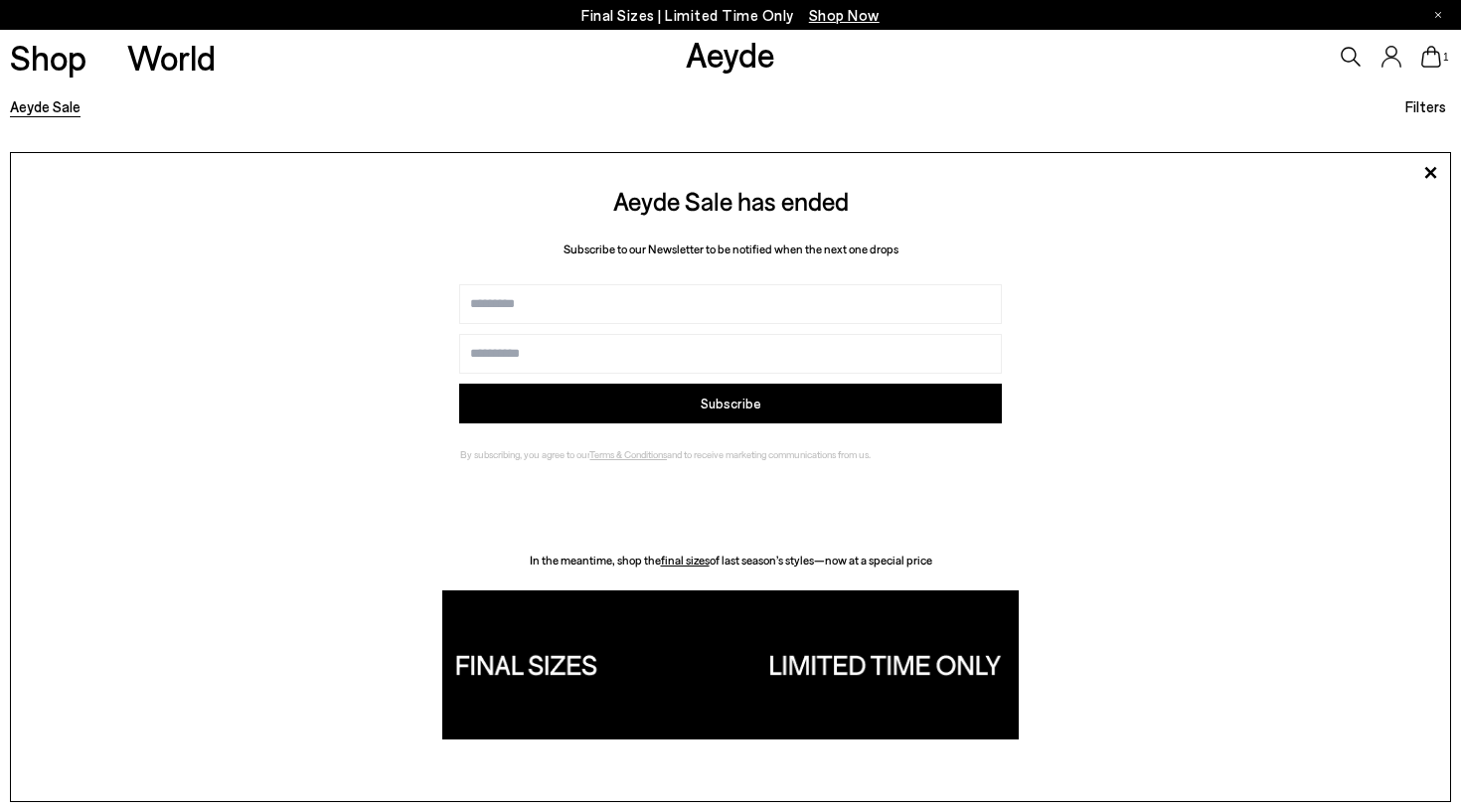 scroll, scrollTop: 0, scrollLeft: 0, axis: both 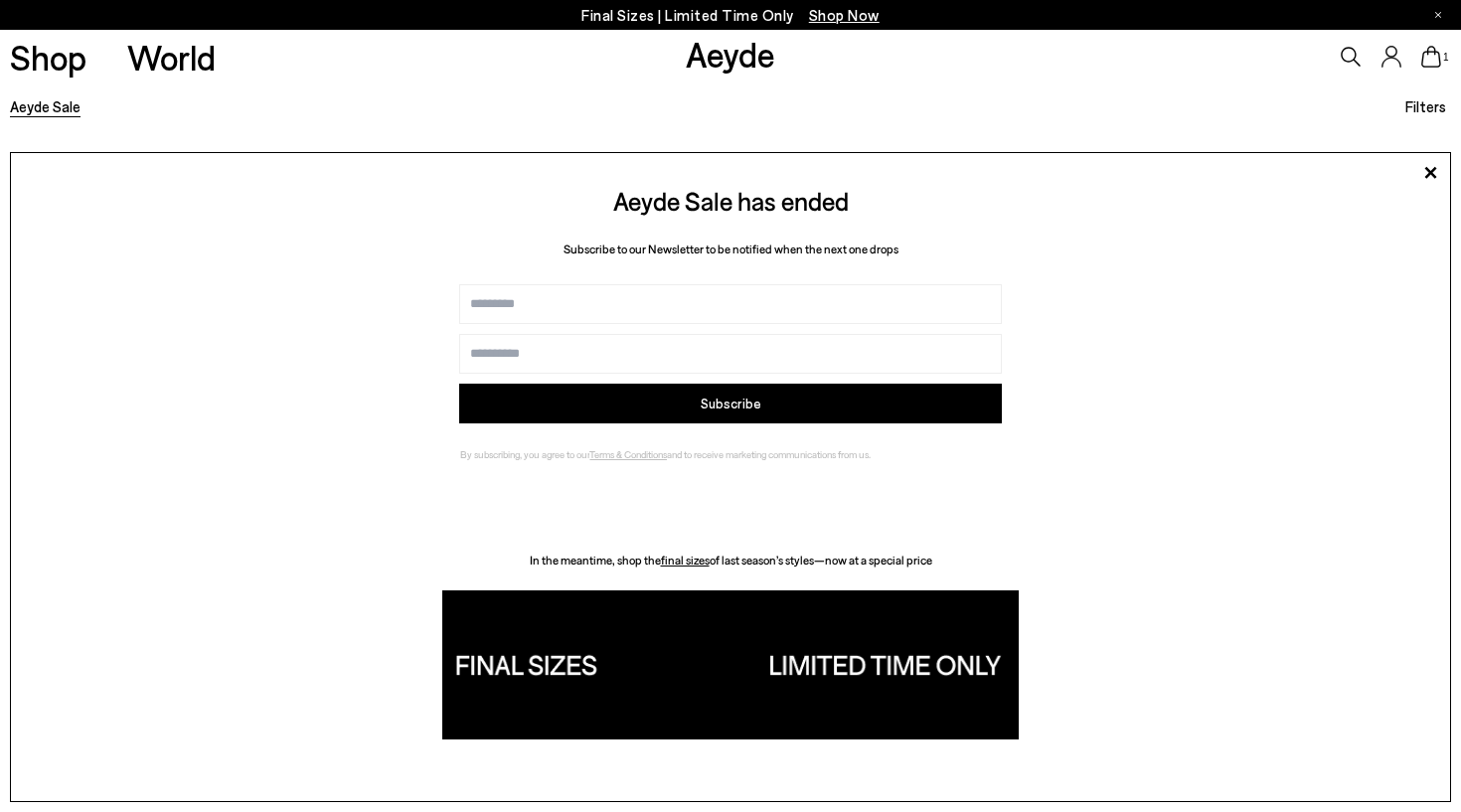 click on "Aeyde Sale" at bounding box center (45, 106) 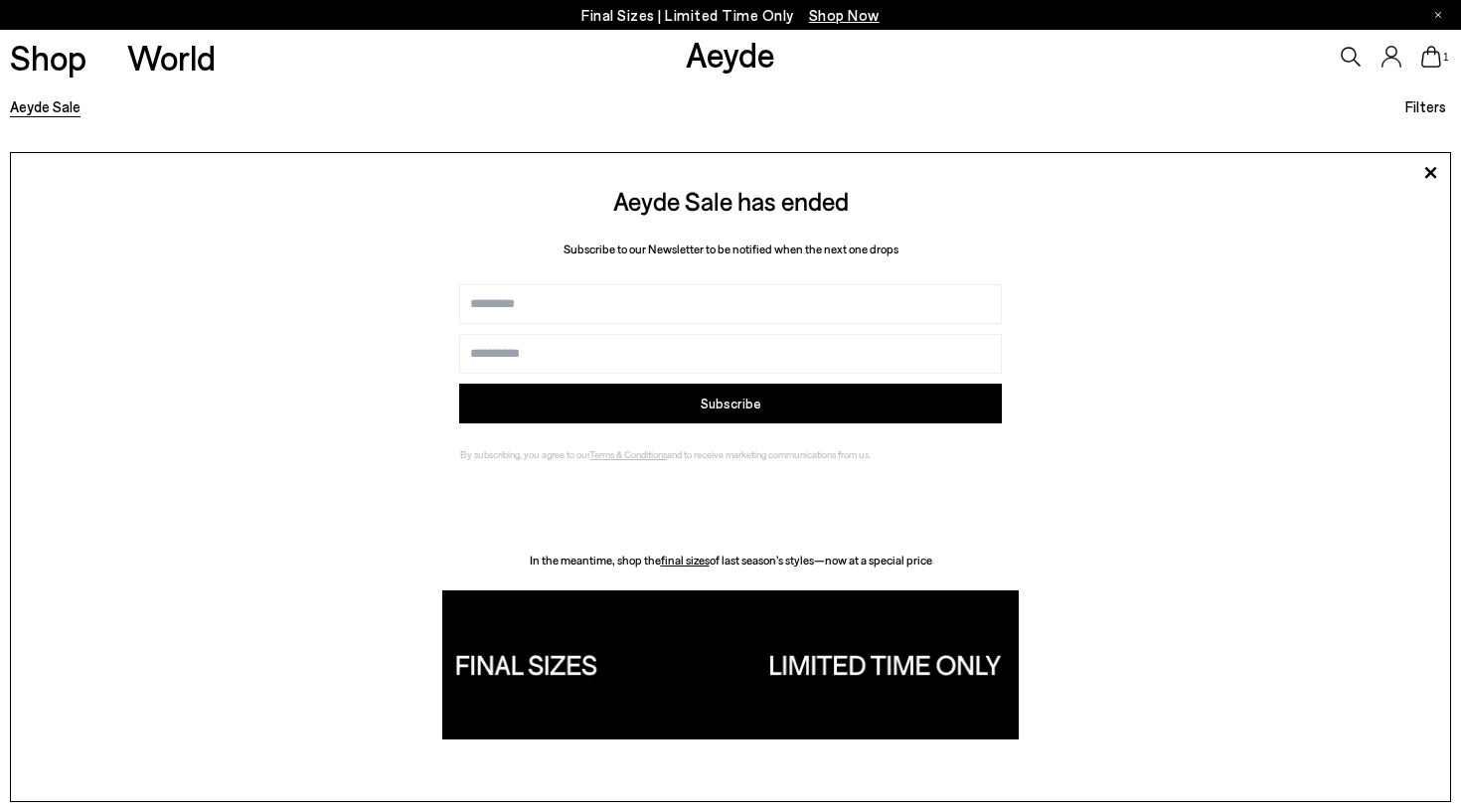 scroll, scrollTop: 0, scrollLeft: 0, axis: both 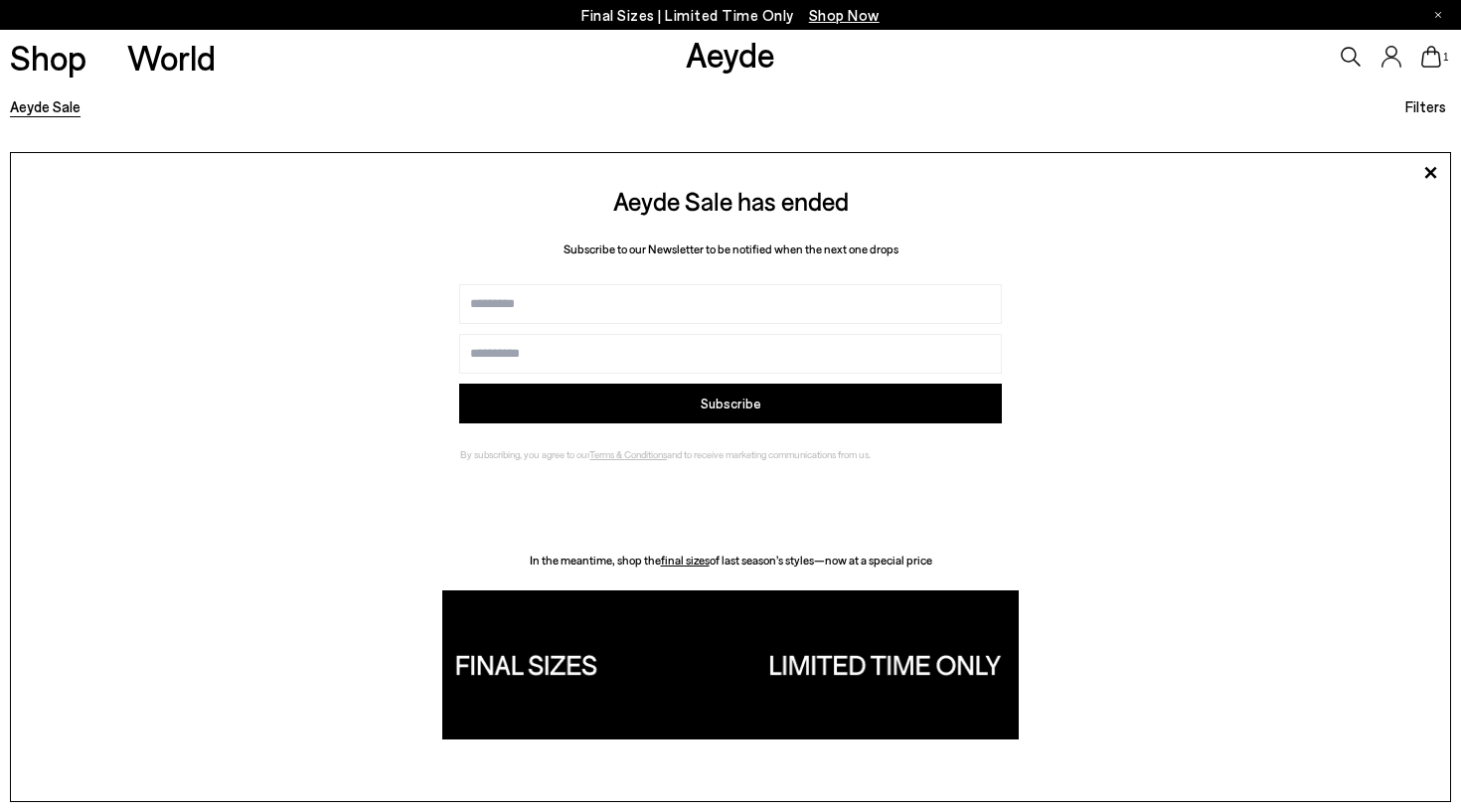 click at bounding box center [730, 665] 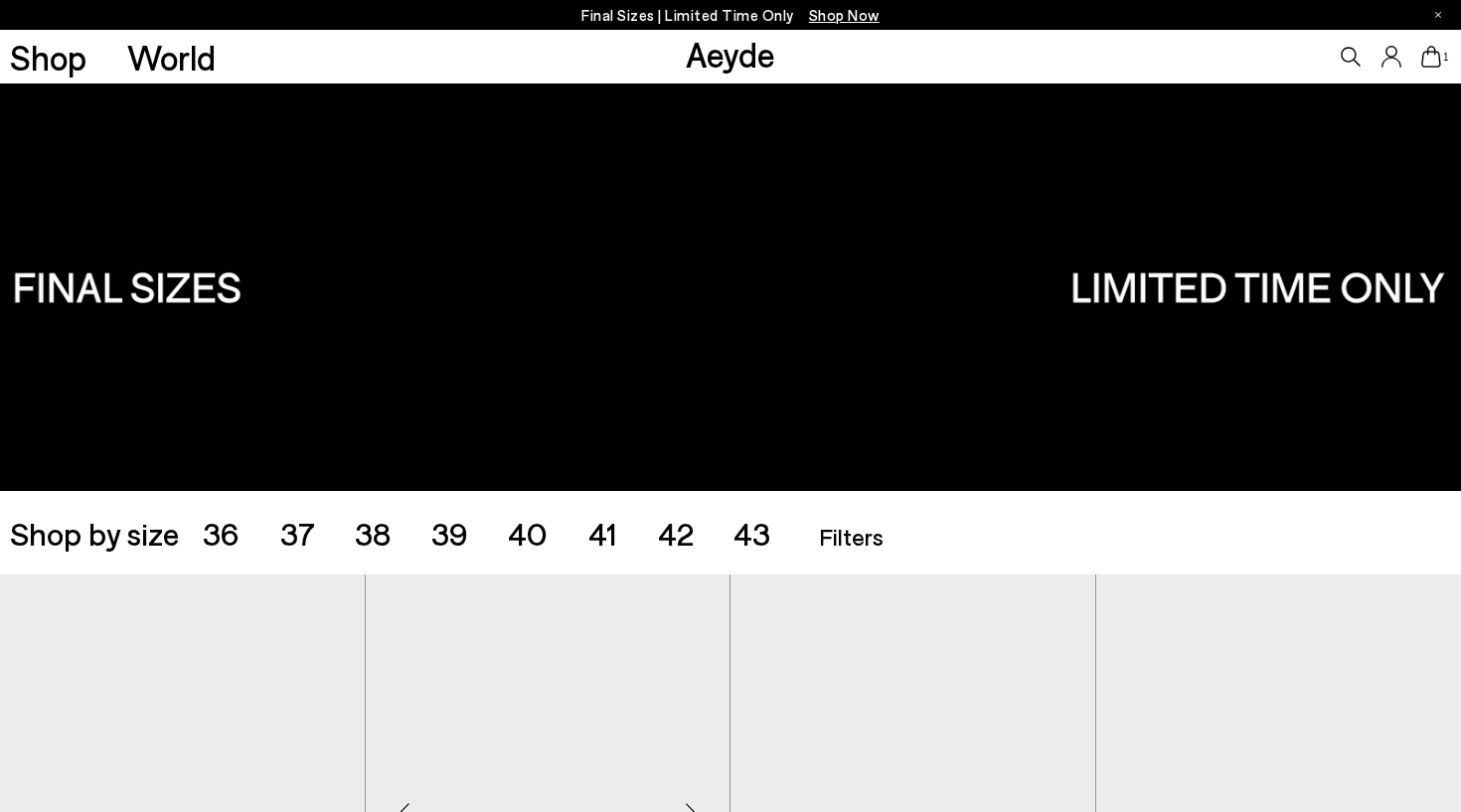 scroll, scrollTop: 0, scrollLeft: 0, axis: both 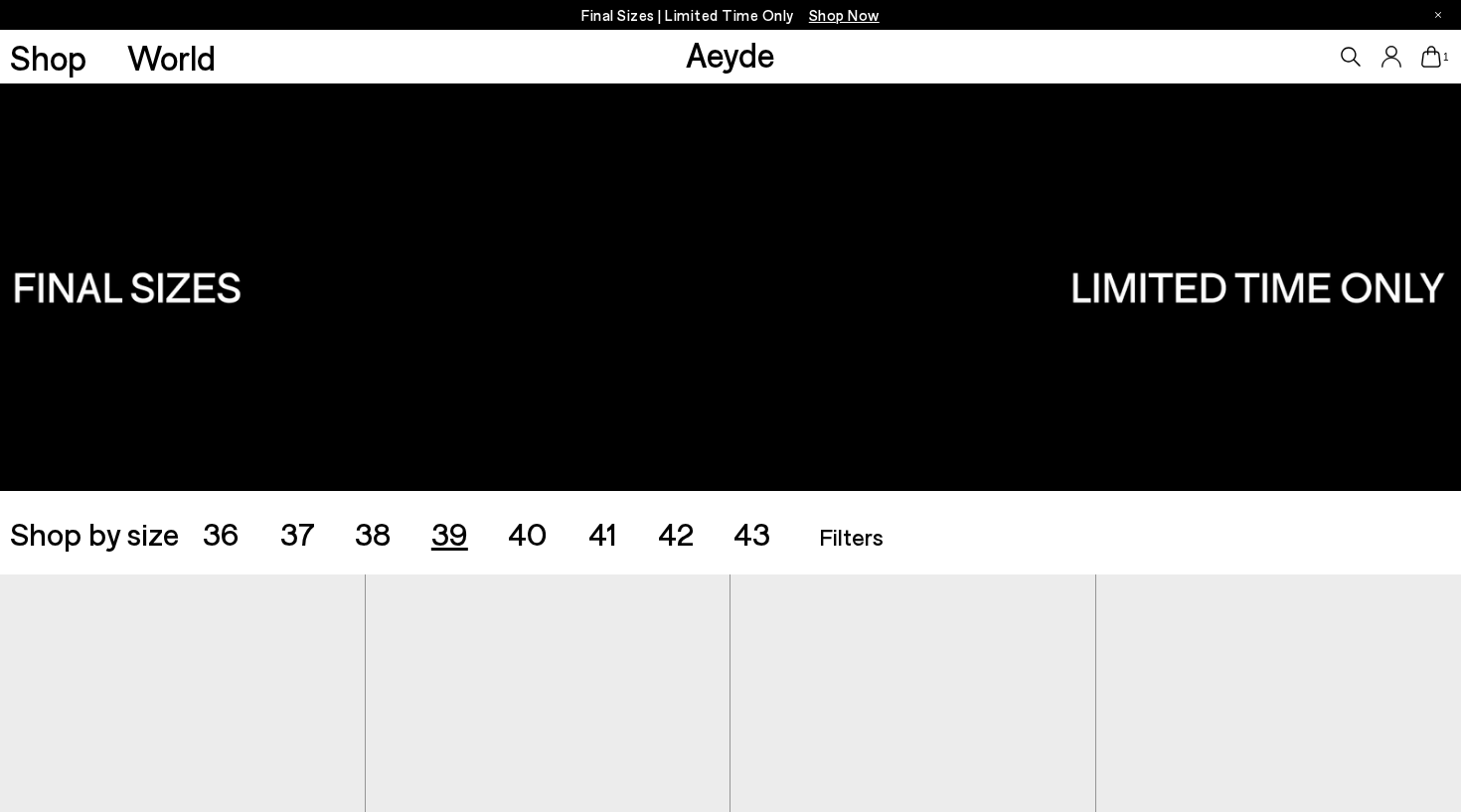 click on "39" at bounding box center (449, 533) 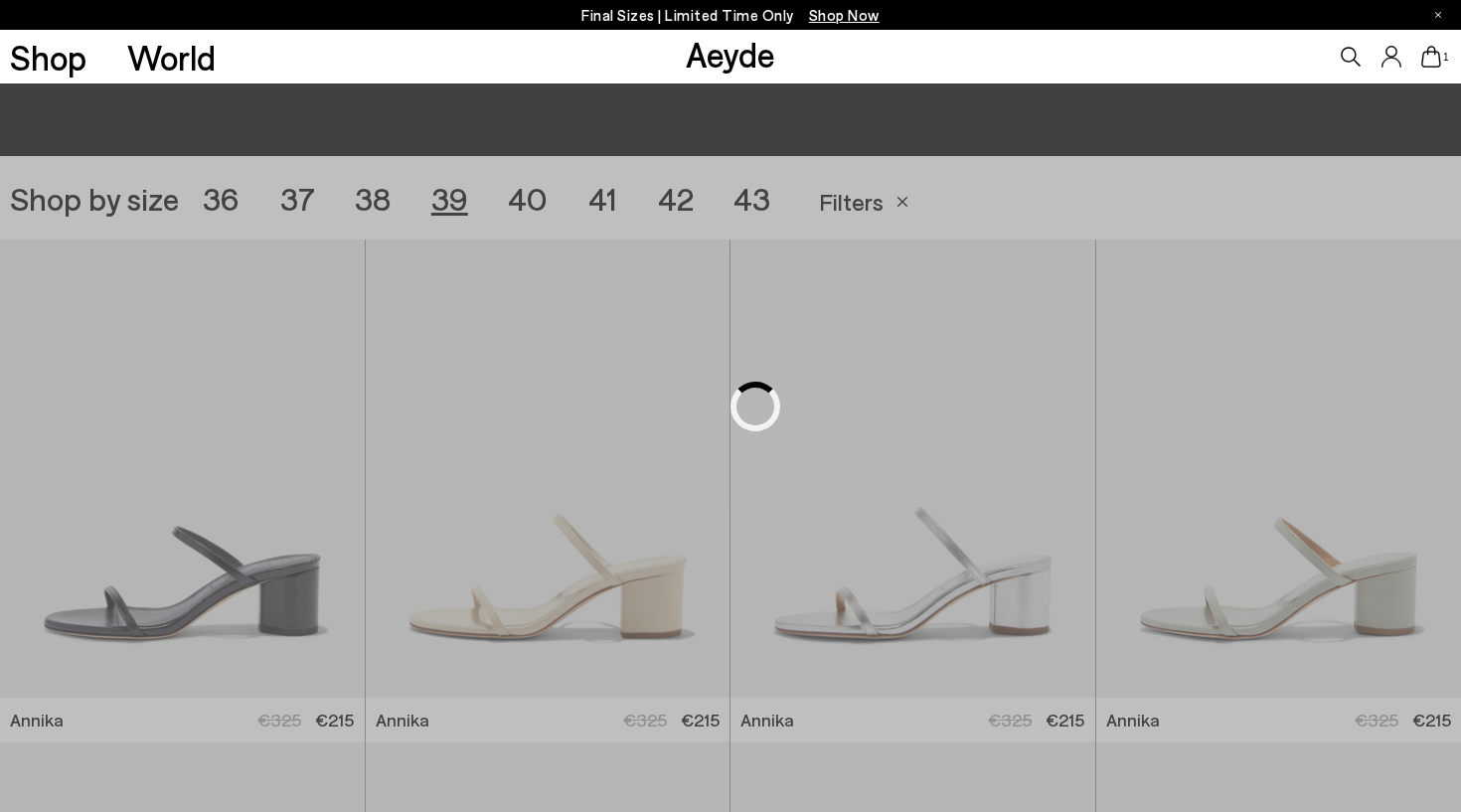 scroll, scrollTop: 406, scrollLeft: 0, axis: vertical 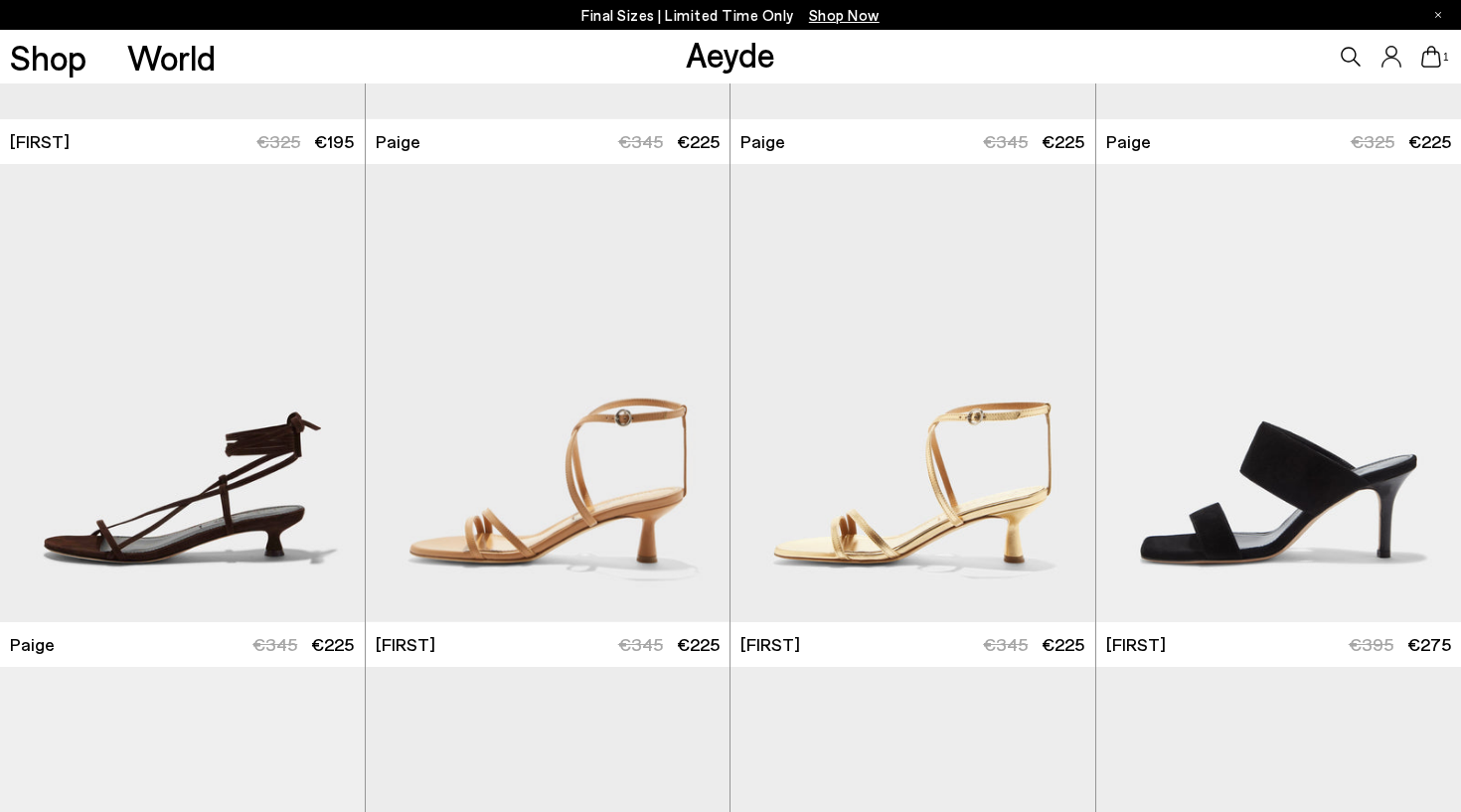click on "Aeyde" at bounding box center (730, 54) 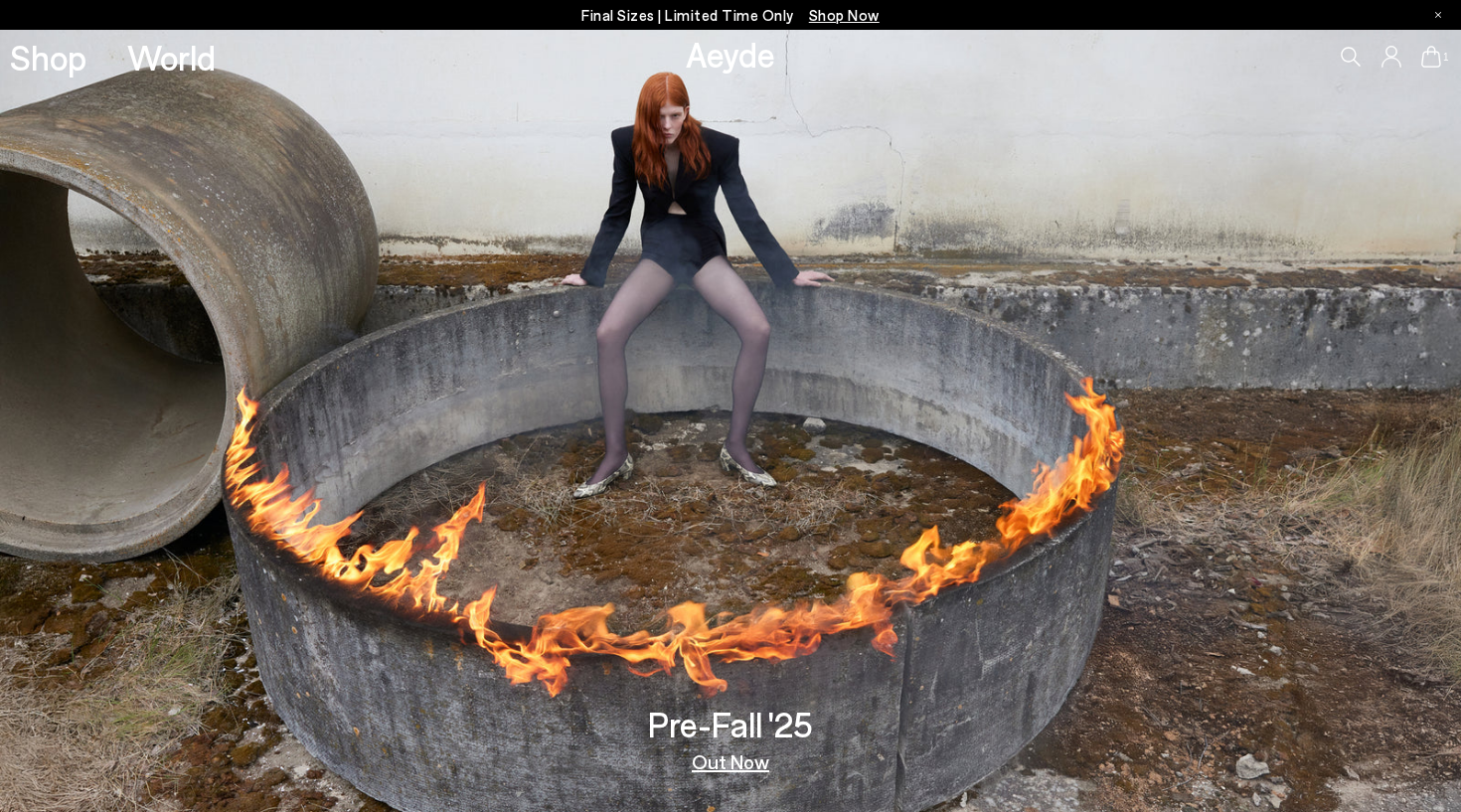 scroll, scrollTop: 0, scrollLeft: 0, axis: both 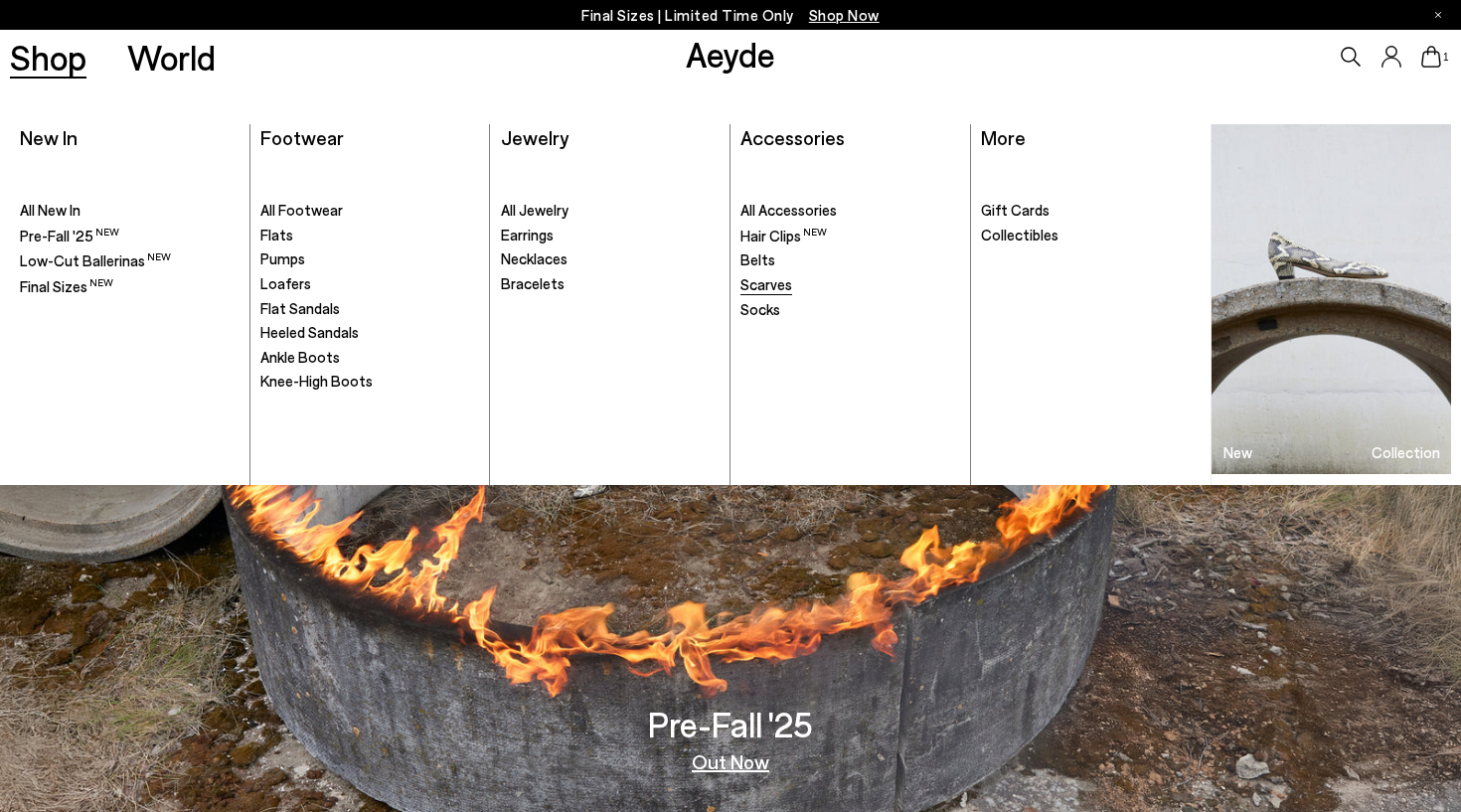 click on "Scarves" at bounding box center (766, 284) 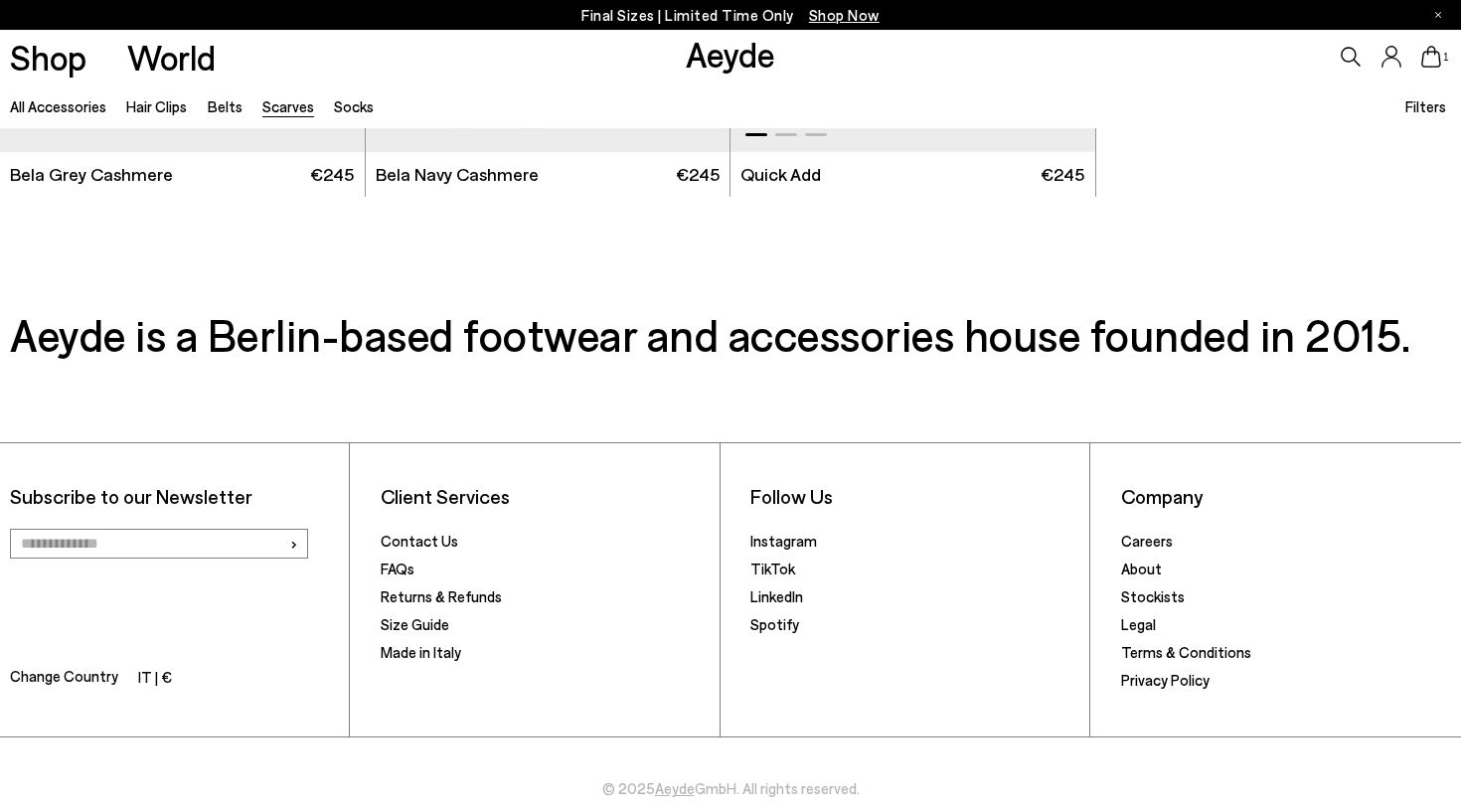 scroll, scrollTop: 950, scrollLeft: 0, axis: vertical 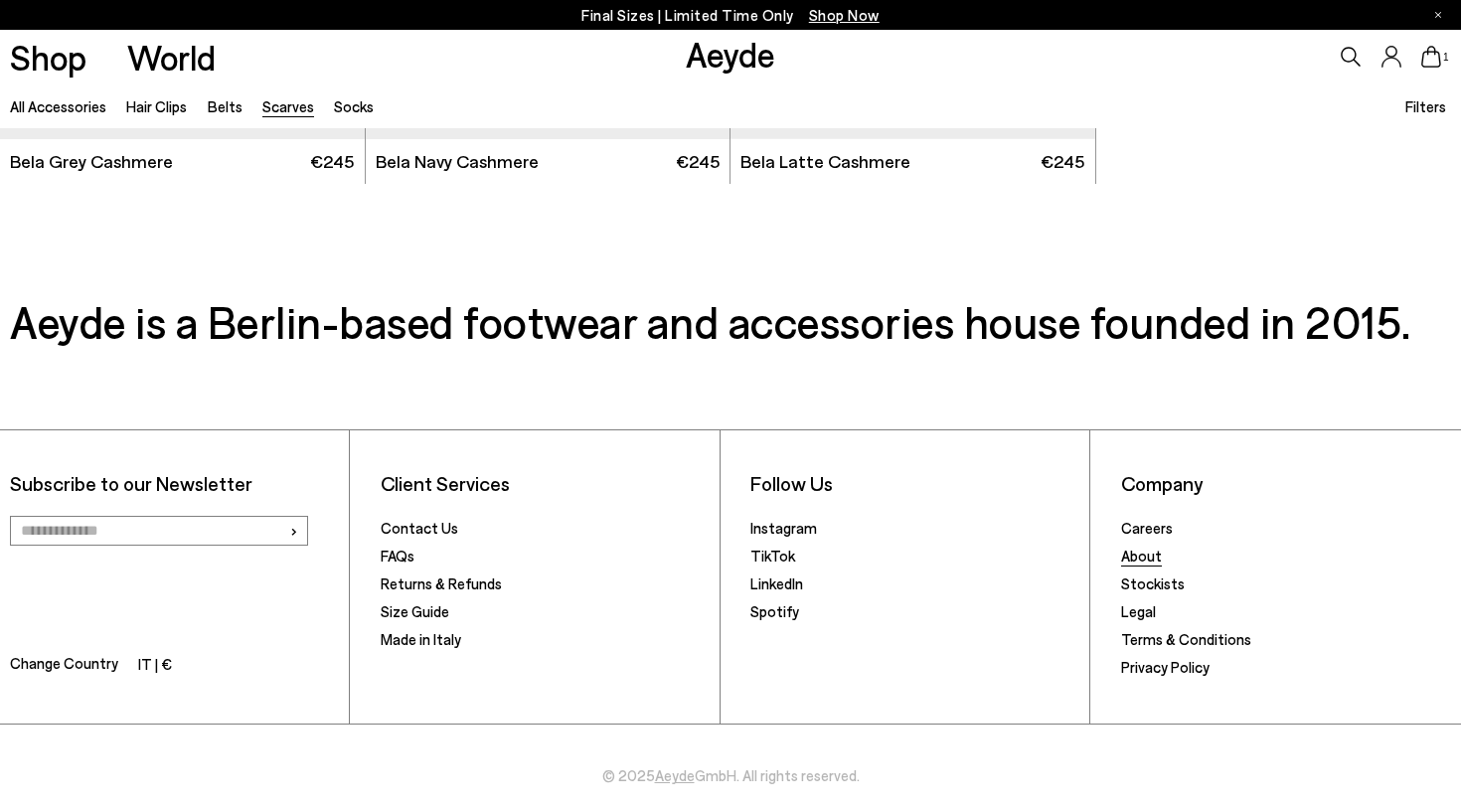 click on "About" at bounding box center (1141, 556) 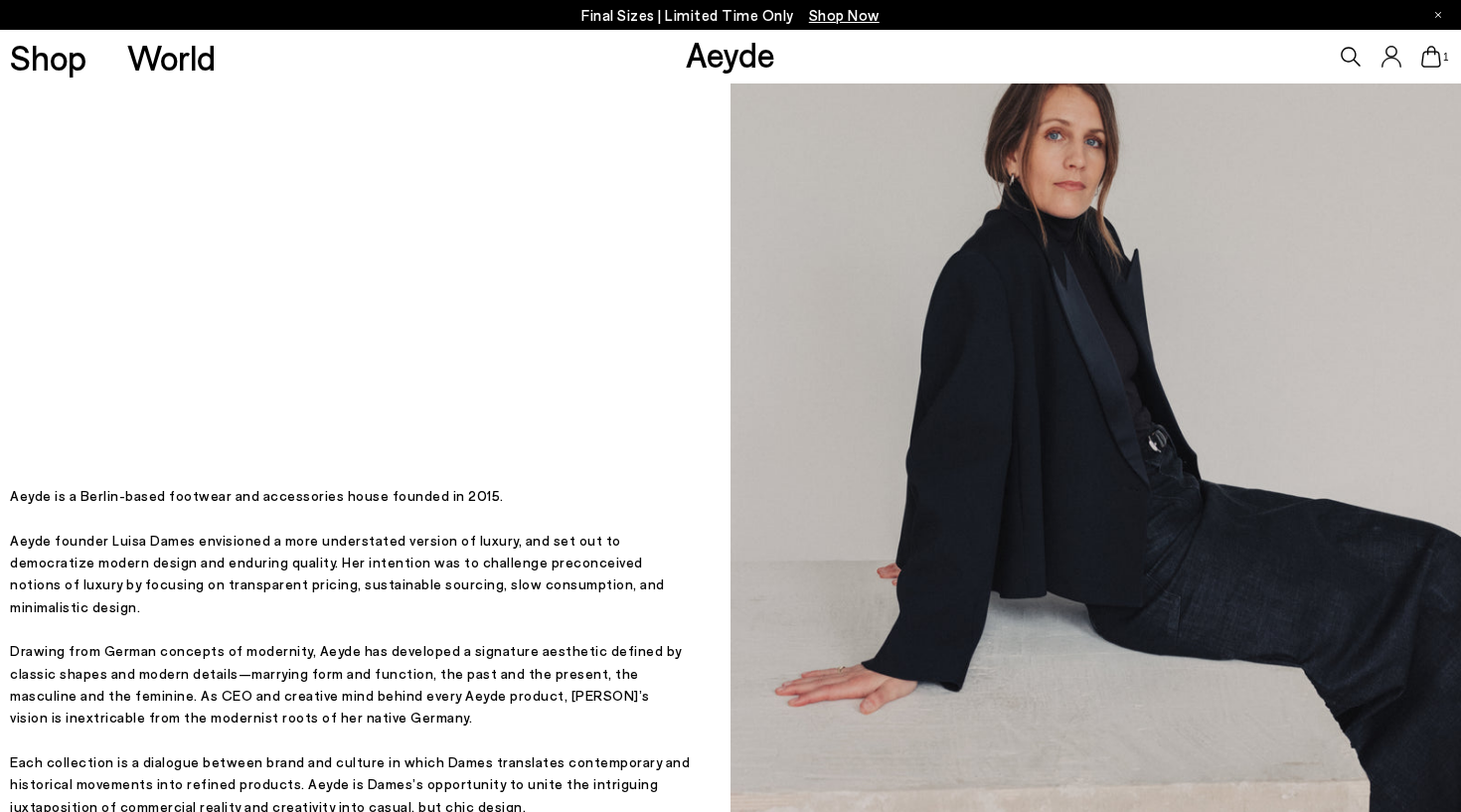 scroll, scrollTop: 148, scrollLeft: 0, axis: vertical 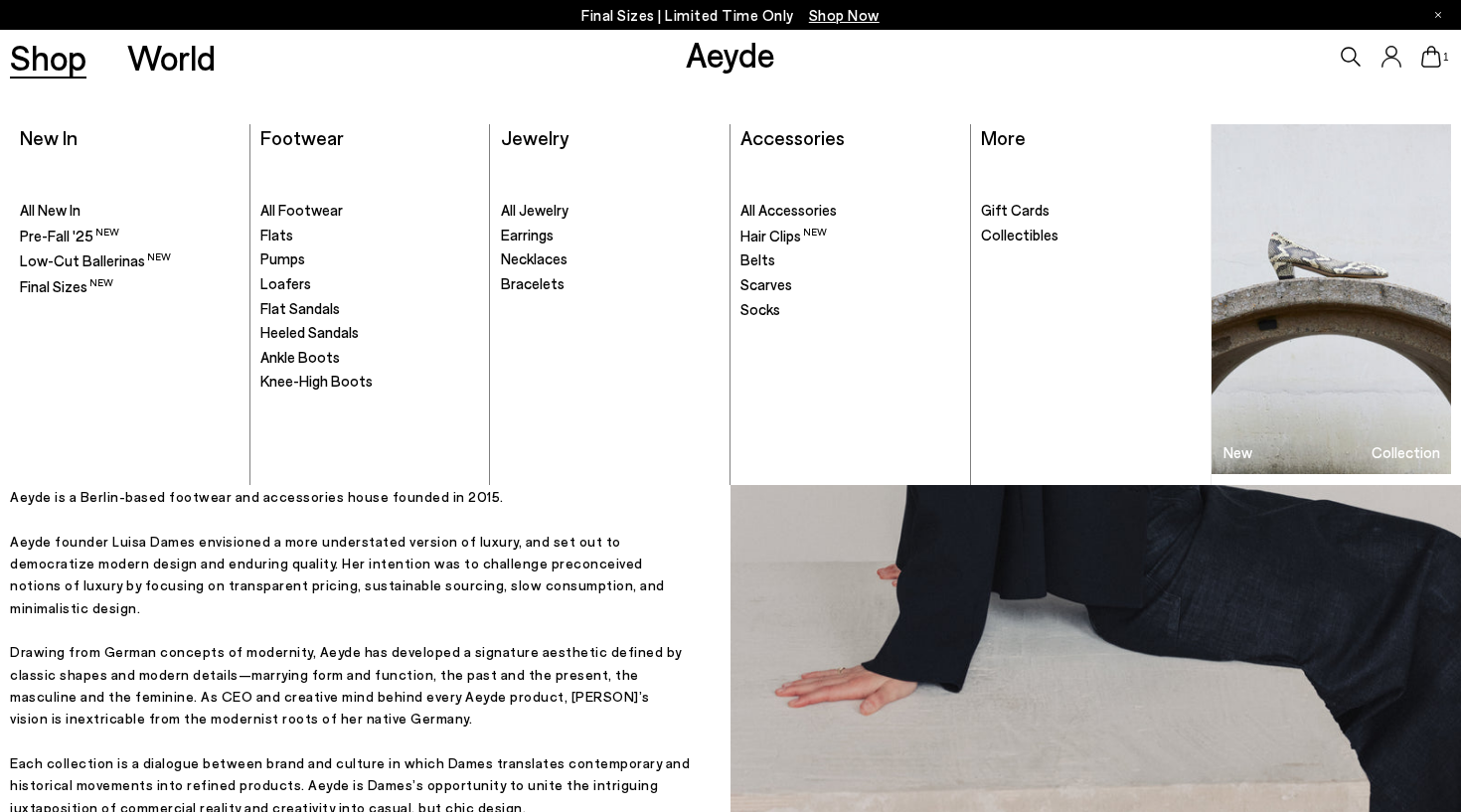 click on "Shop" at bounding box center (48, 57) 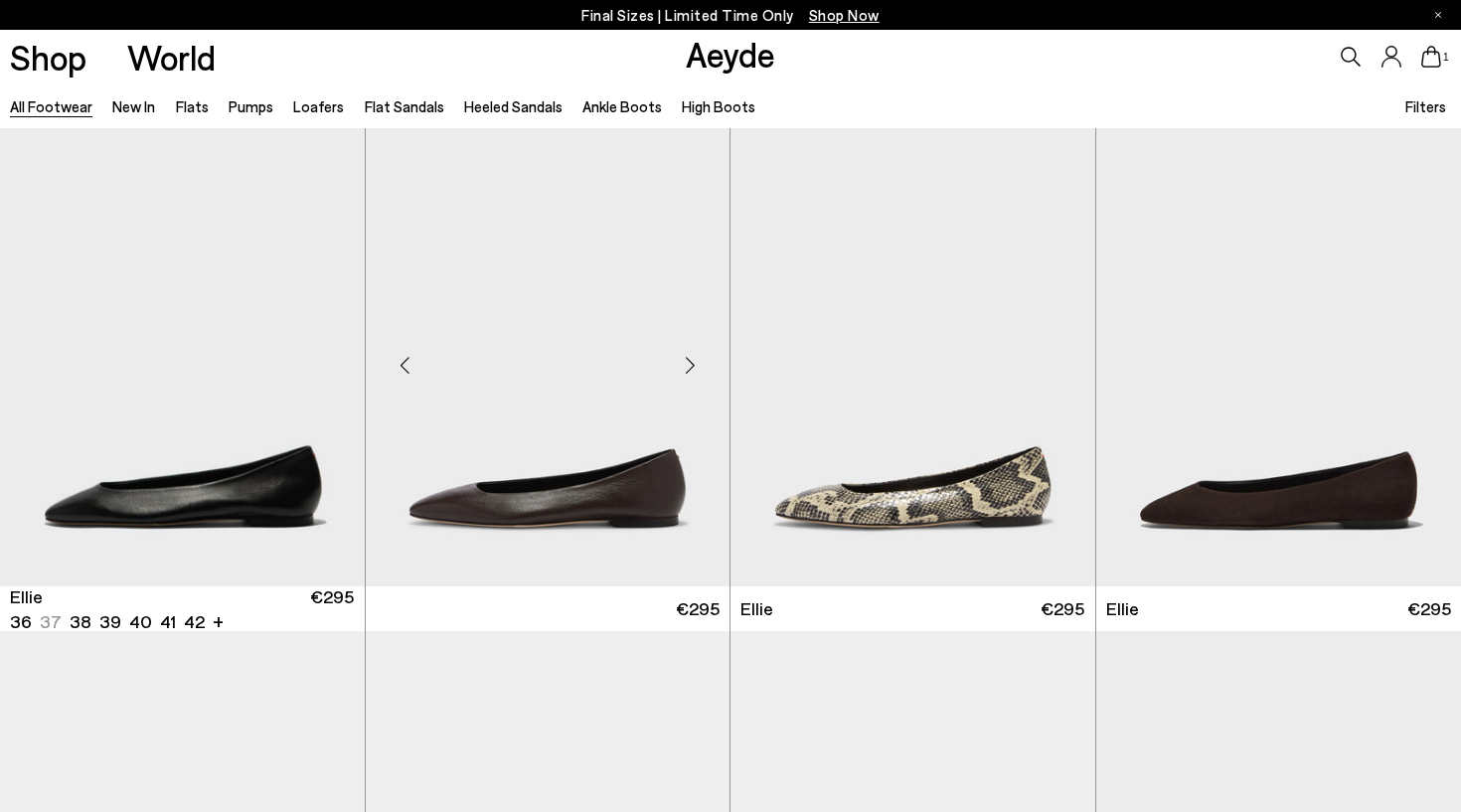 scroll, scrollTop: 0, scrollLeft: 0, axis: both 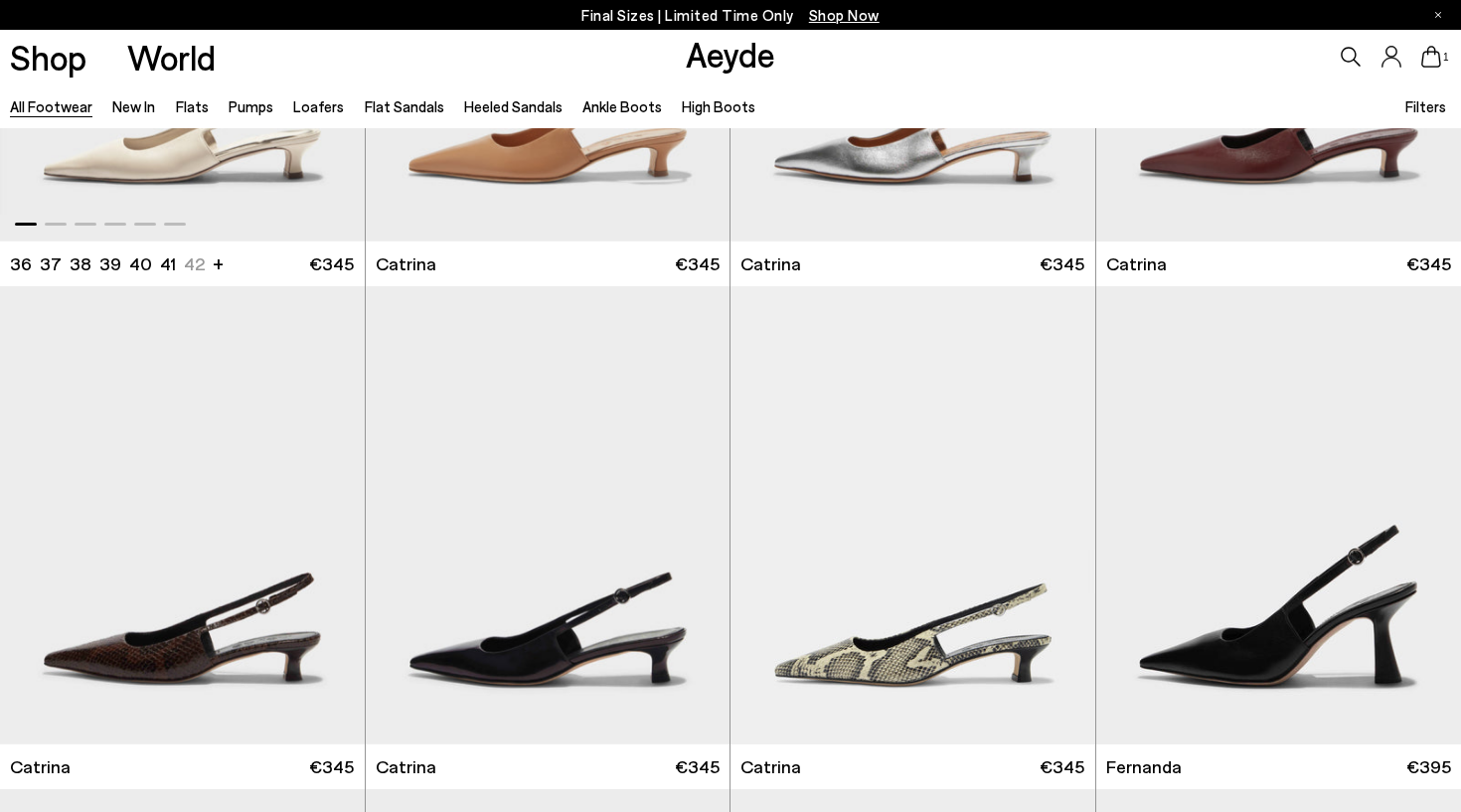 click at bounding box center (182, 12) 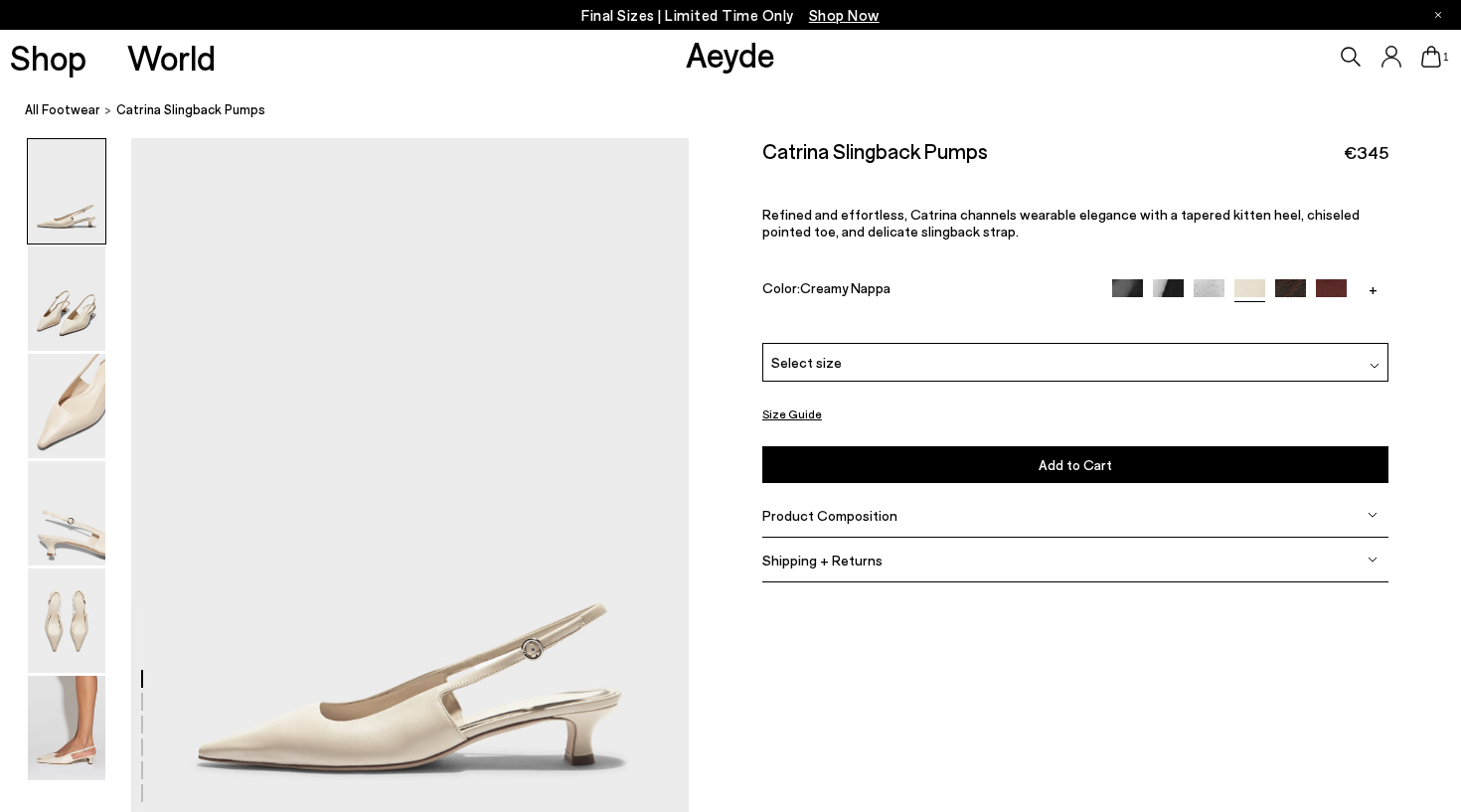scroll, scrollTop: 0, scrollLeft: 0, axis: both 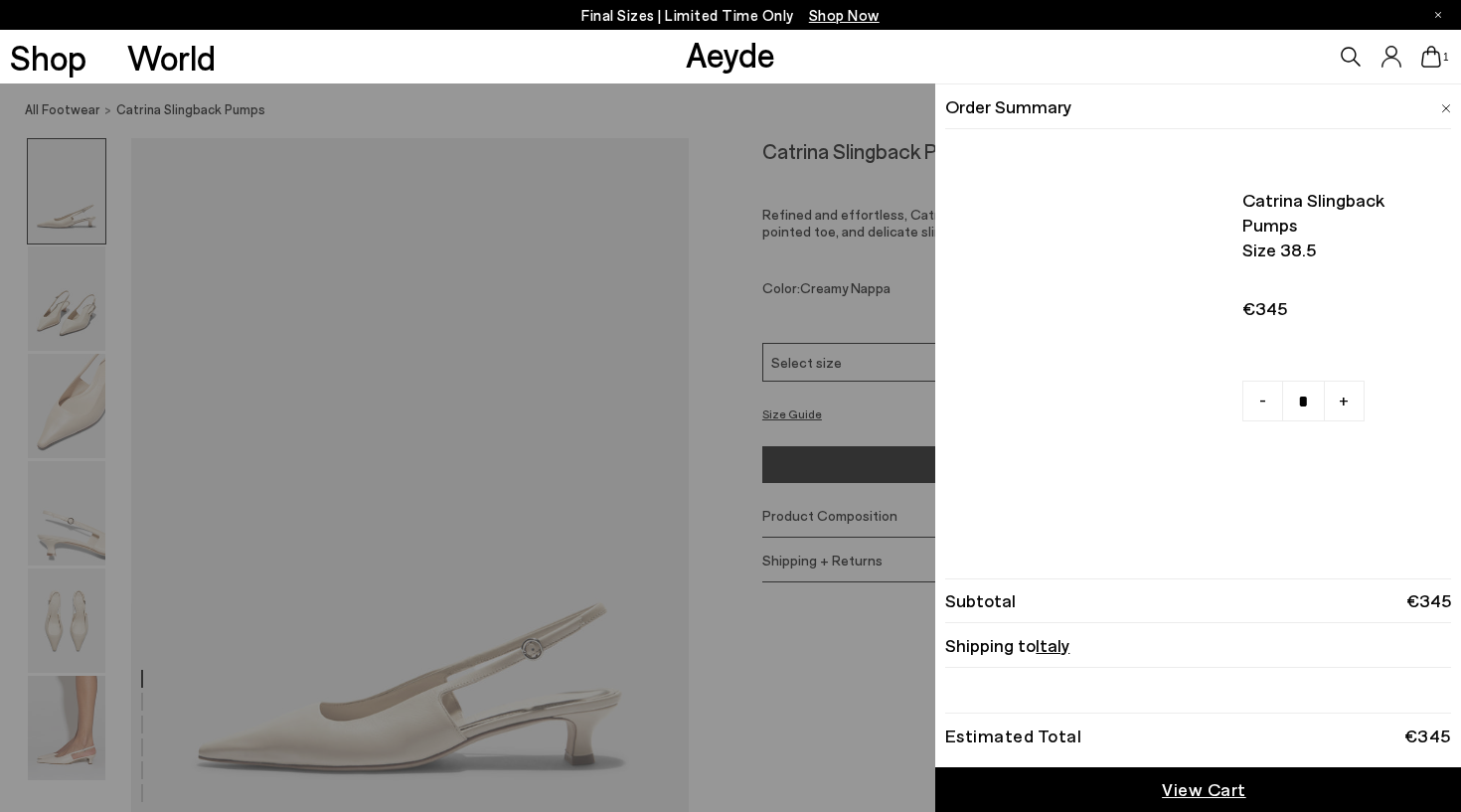 click on "1" at bounding box center (1446, 57) 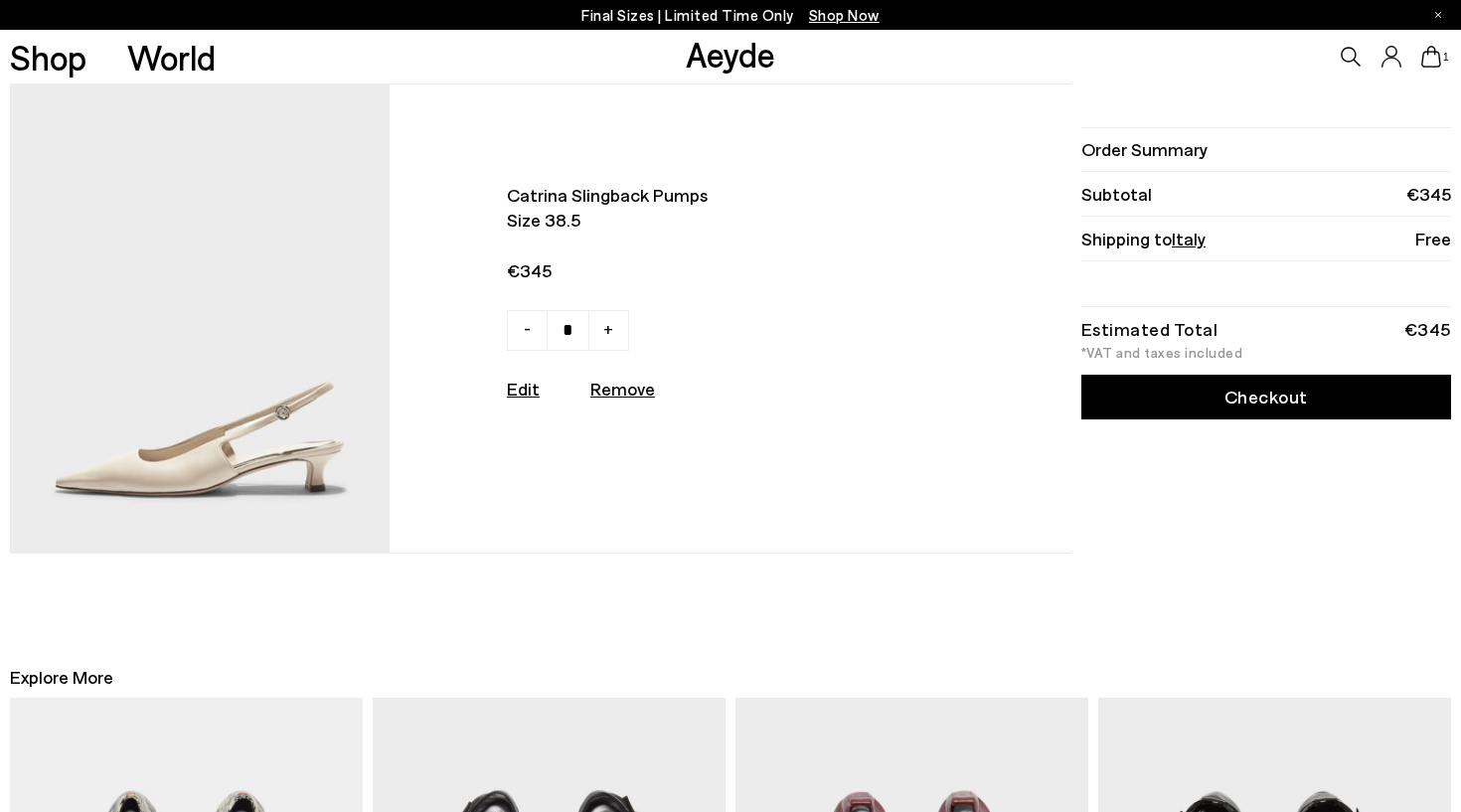 scroll, scrollTop: 0, scrollLeft: 0, axis: both 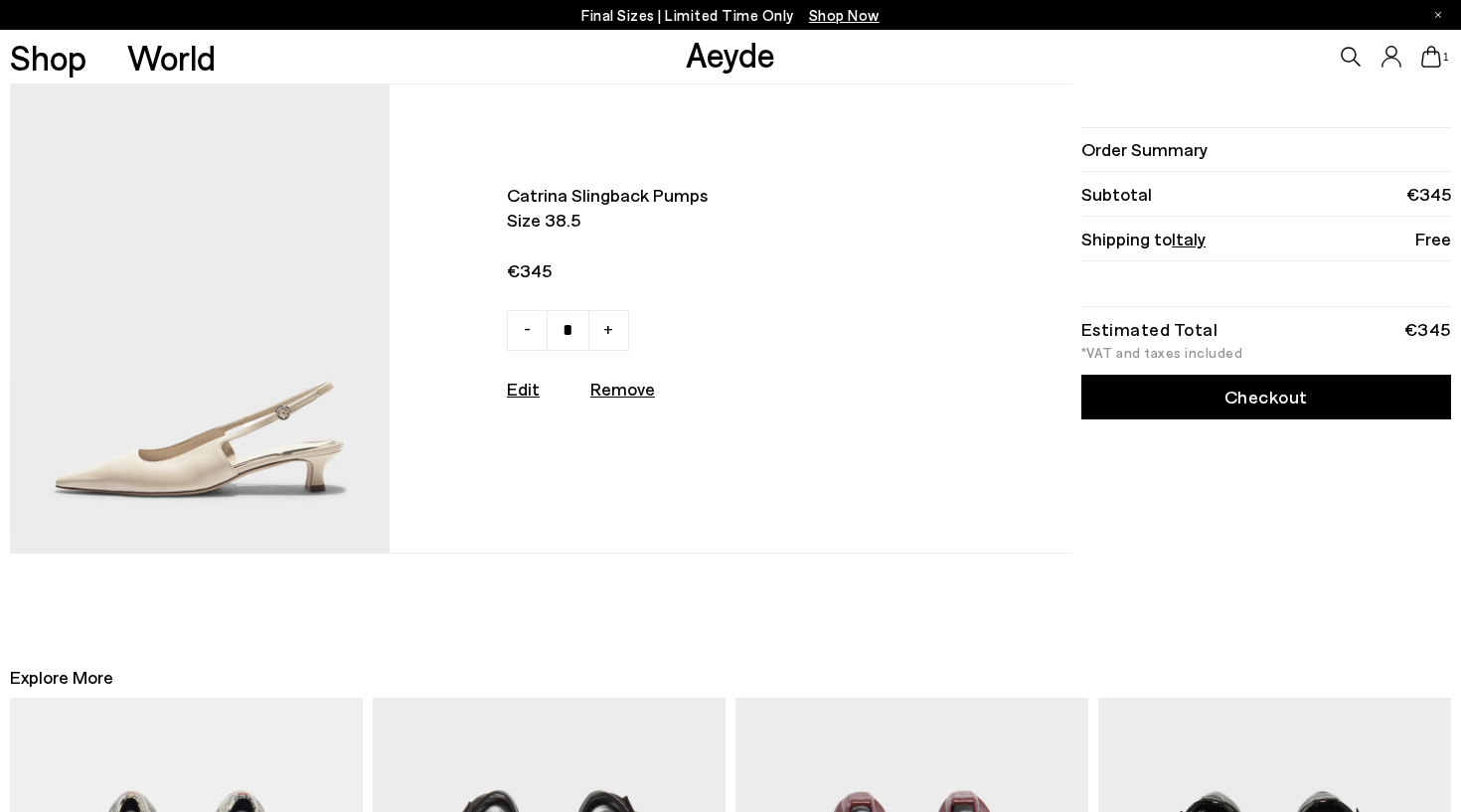 click on "Order Summary
Subtotal
€345
Shipping to  Italy Free
Estimated Total
€345
*VAT and taxes included
Checkout" at bounding box center [1263, 318] 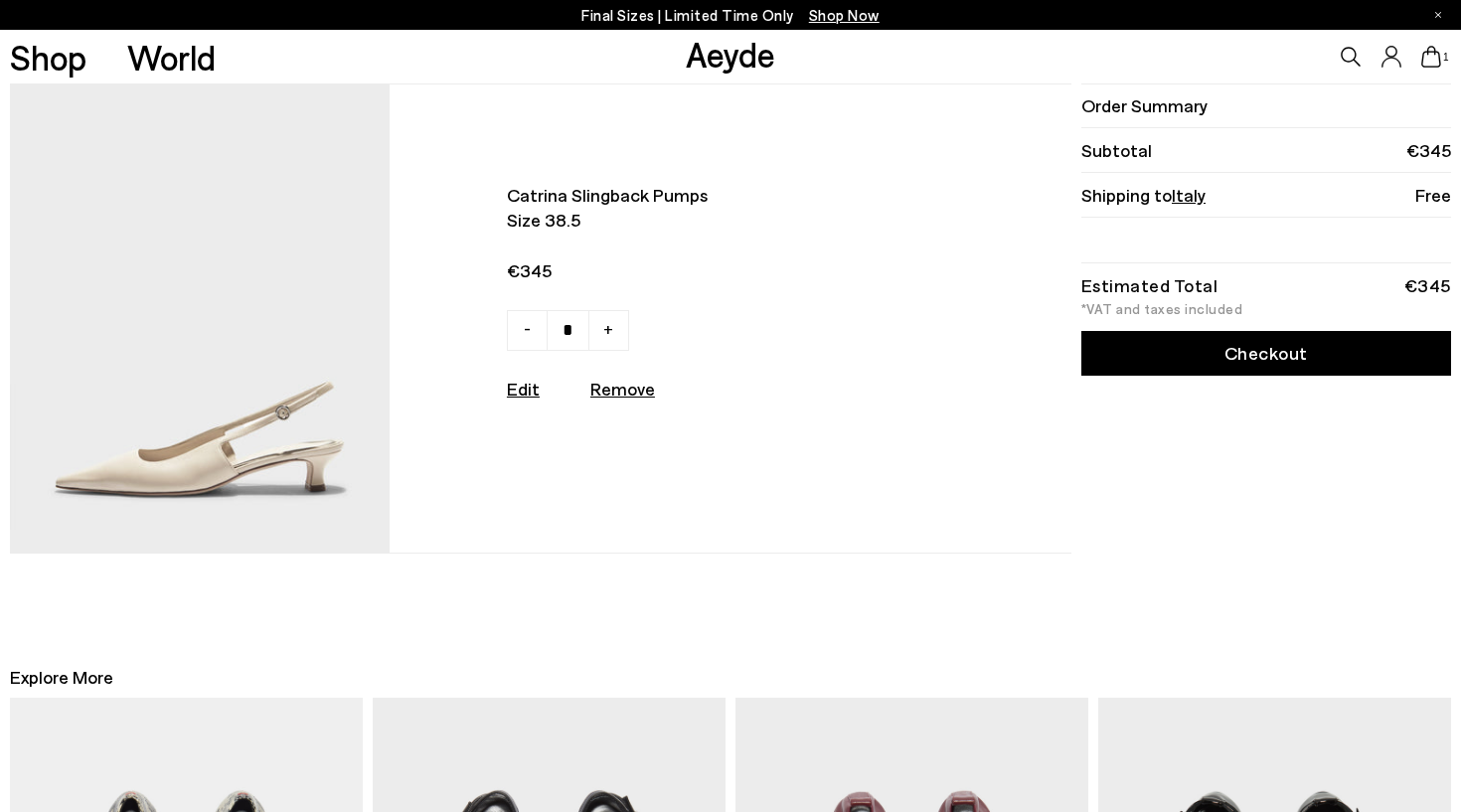 click on "Checkout" at bounding box center [1266, 353] 